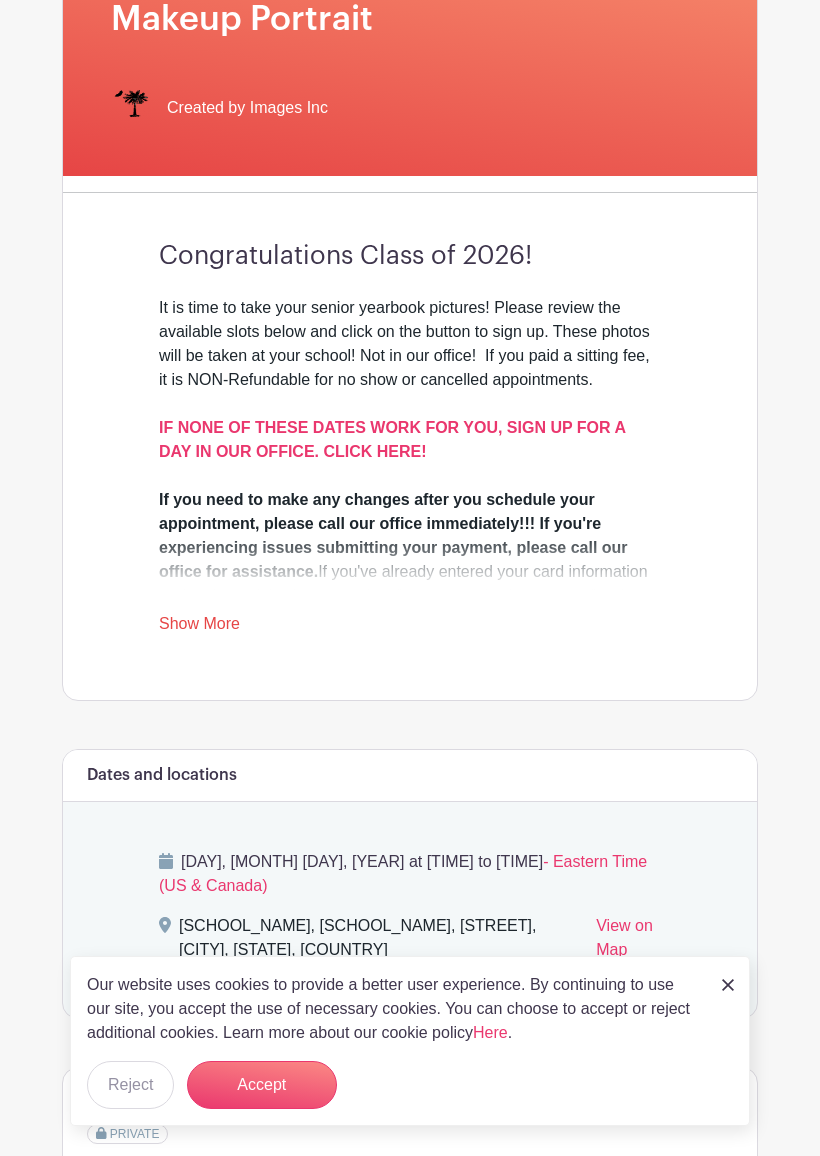 scroll, scrollTop: 377, scrollLeft: 0, axis: vertical 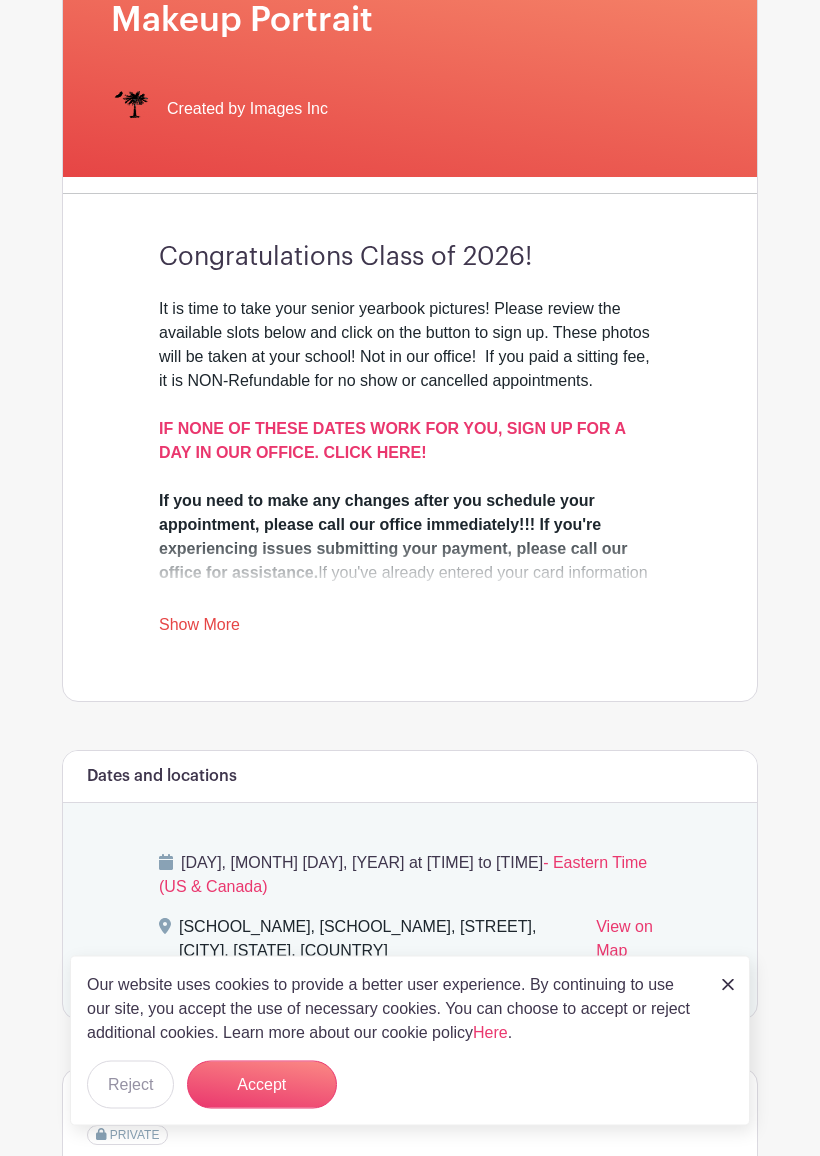 click on "It is time to take your senior yearbook pictures! Please review the available slots below and click on the button to sign up. These photos will be taken at your school! Not in our office!  If you paid a sitting fee, it is NON-Refundable for no show or cancelled appointments.  IF NONE OF THESE DATES WORK FOR YOU, SIGN UP FOR A DAY IN OUR OFFICE. CLICK HERE!
If you need to make any changes after you schedule your appointment, please call our office immediately!!! If you're experiencing issues submitting your payment, please call our office for assistance.  If you've already entered your card information and notice a delay in processing,  do not re-submit your card —give us a call instead or you will be charged twice!  Thank you! Images, Inc. www.images-sc.com
Show More" at bounding box center (410, 468) 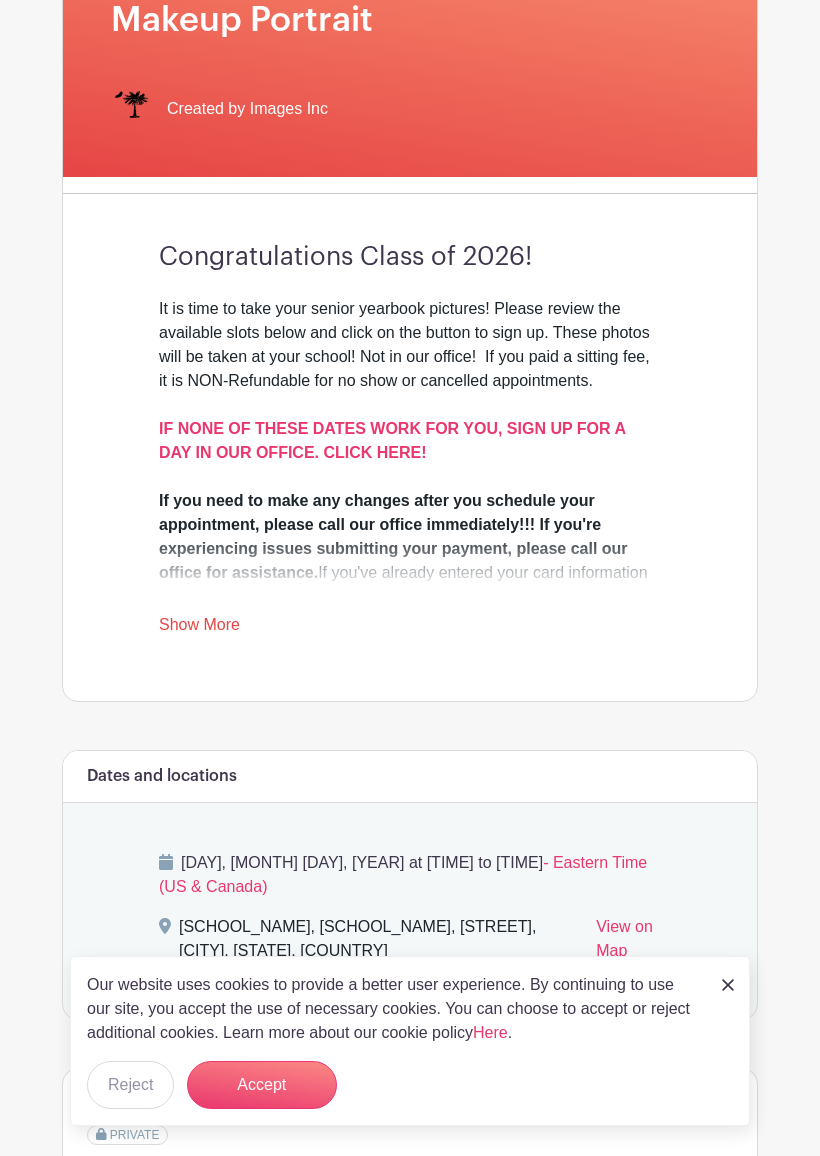 click on "Show More" at bounding box center [199, 628] 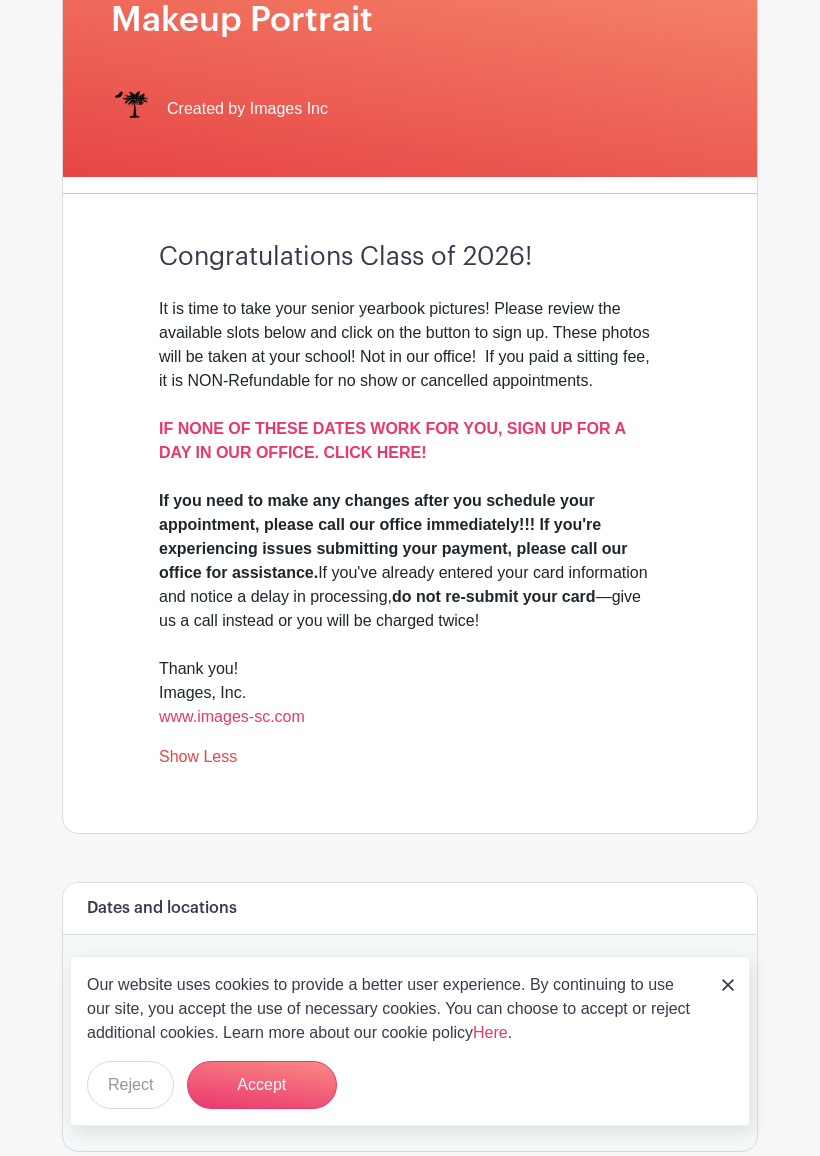 click on "IF NONE OF THESE DATES WORK FOR YOU, SIGN UP FOR A DAY IN OUR OFFICE. CLICK HERE!" at bounding box center (392, 440) 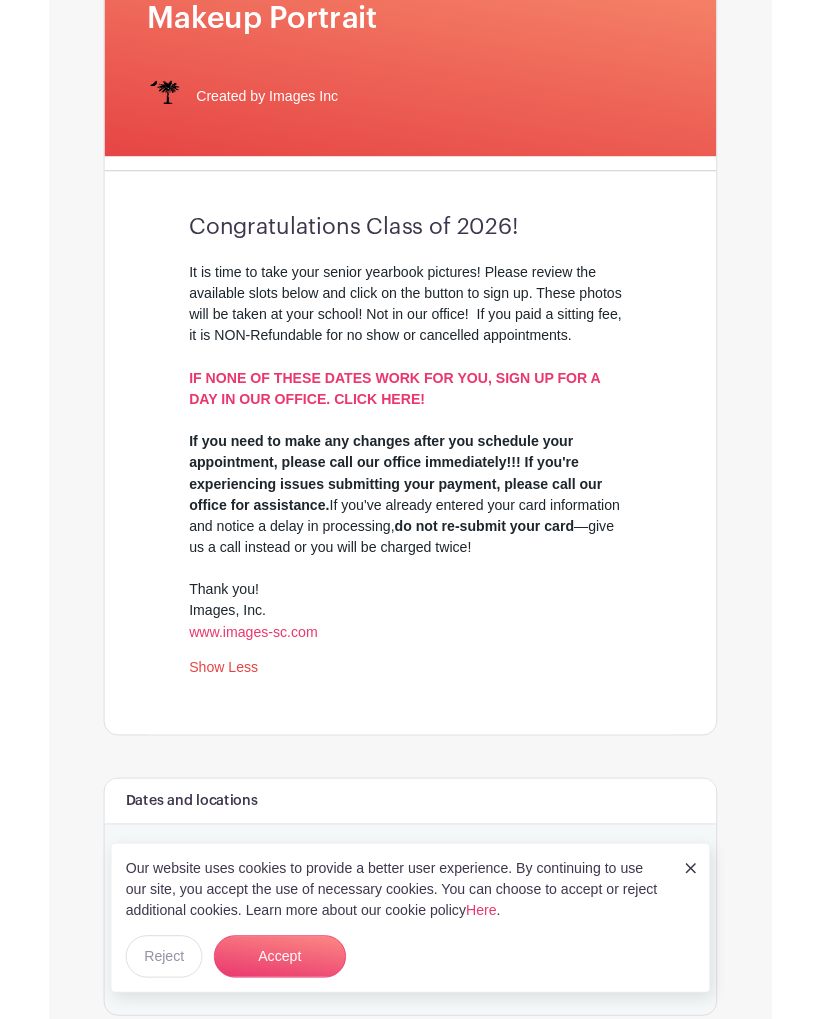 scroll, scrollTop: 434, scrollLeft: 0, axis: vertical 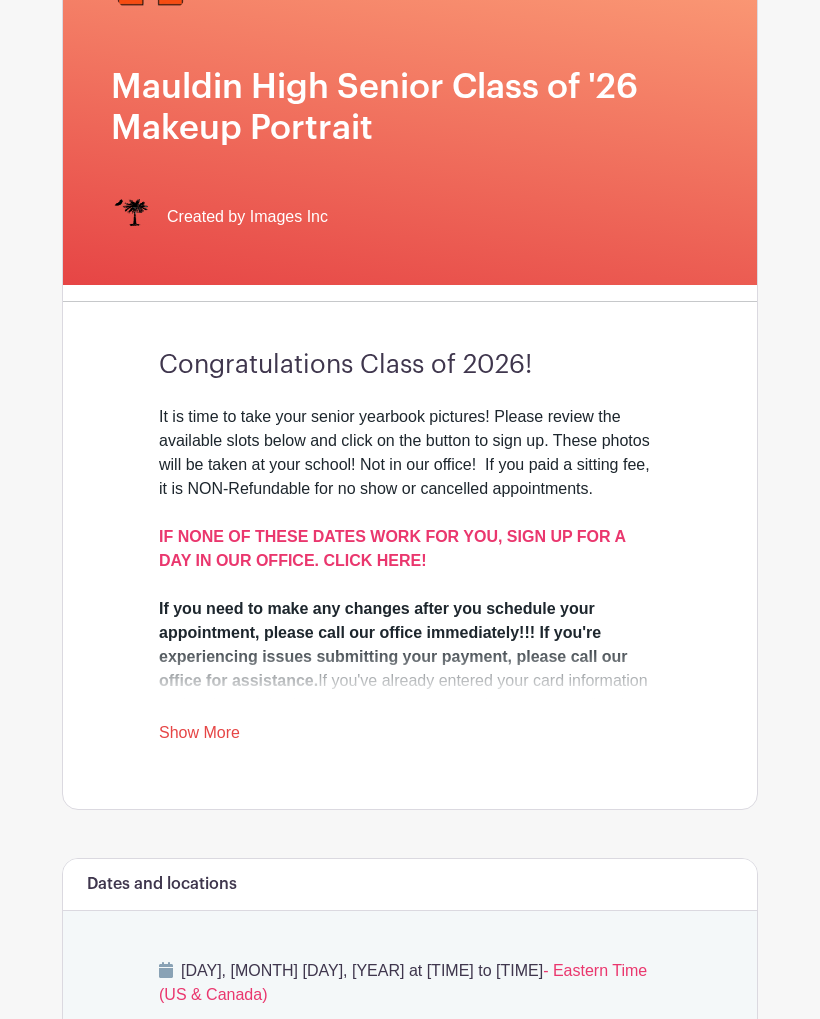click on "It is time to take your senior yearbook pictures! Please review the available slots below and click on the button to sign up. These photos will be taken at your school! Not in our office!  If you paid a sitting fee, it is NON-Refundable for no show or cancelled appointments.  IF NONE OF THESE DATES WORK FOR YOU, SIGN UP FOR A DAY IN OUR OFFICE. CLICK HERE!
If you need to make any changes after you schedule your appointment, please call our office immediately!!! If you're experiencing issues submitting your payment, please call our office for assistance.  If you've already entered your card information and notice a delay in processing,  do not re-submit your card —give us a call instead or you will be charged twice!  Thank you! Images, Inc. www.images-sc.com
Show More" at bounding box center (410, 575) 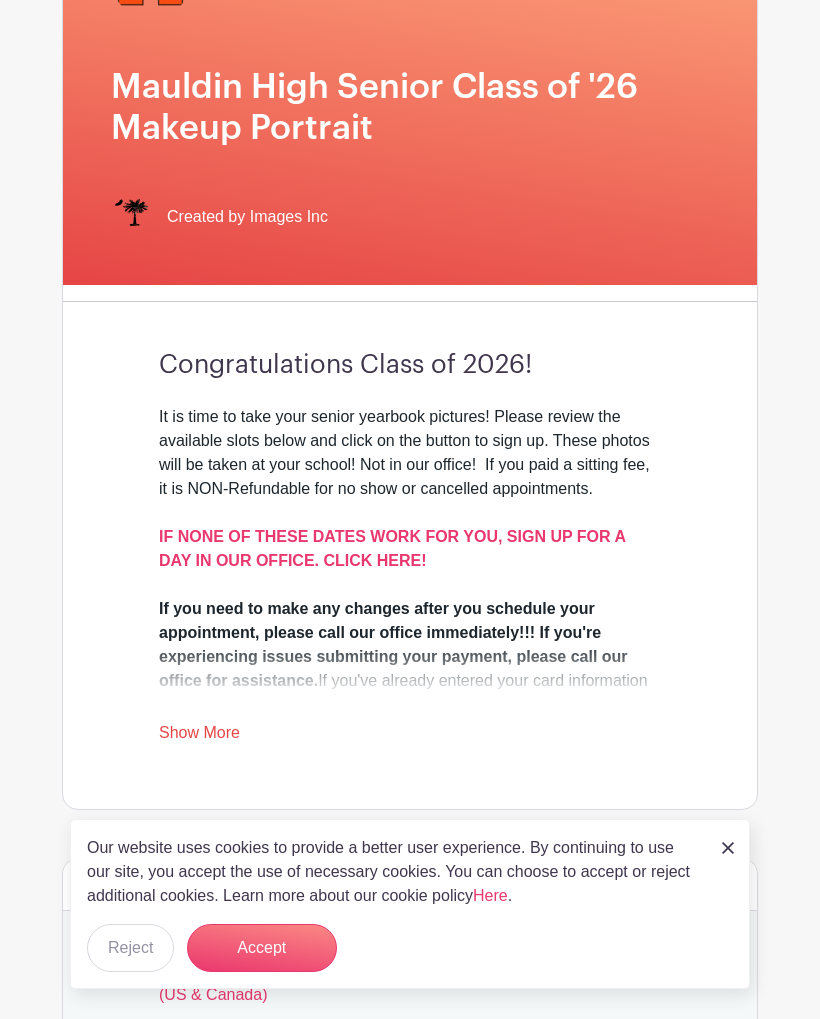 click on "Show More" at bounding box center (199, 736) 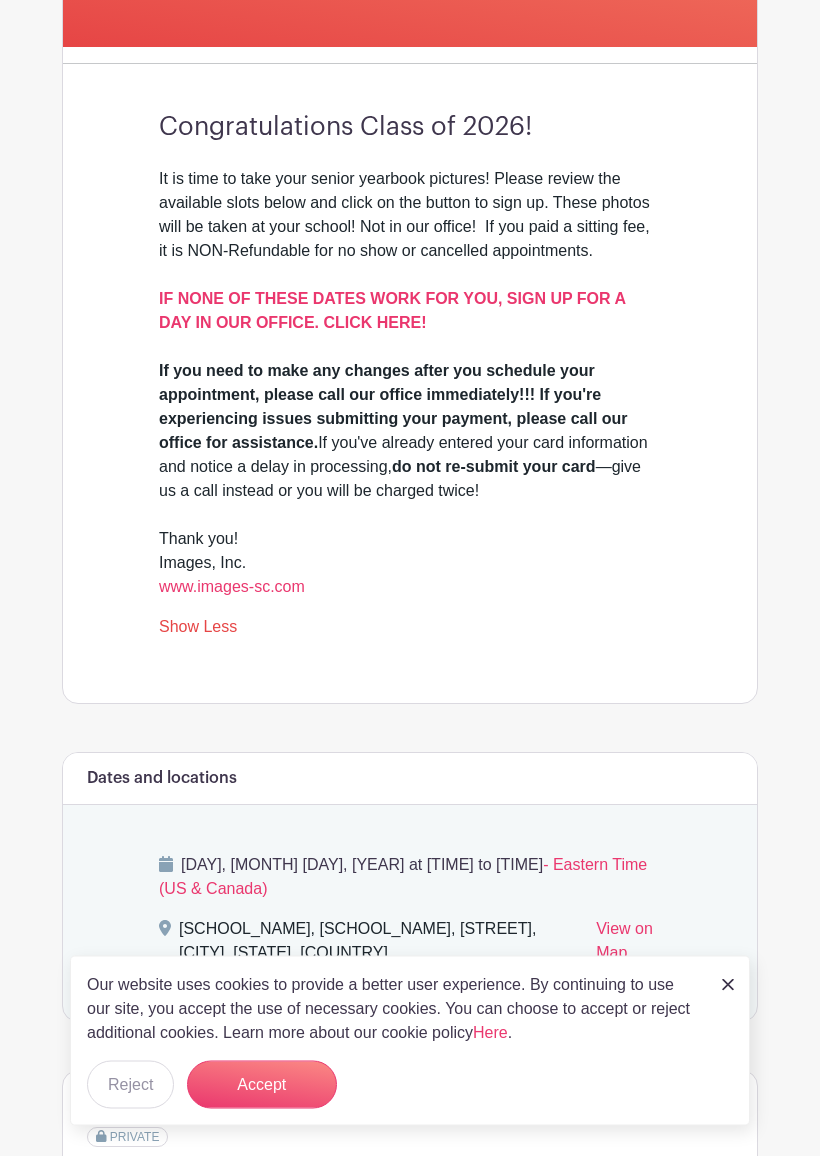 scroll, scrollTop: 510, scrollLeft: 0, axis: vertical 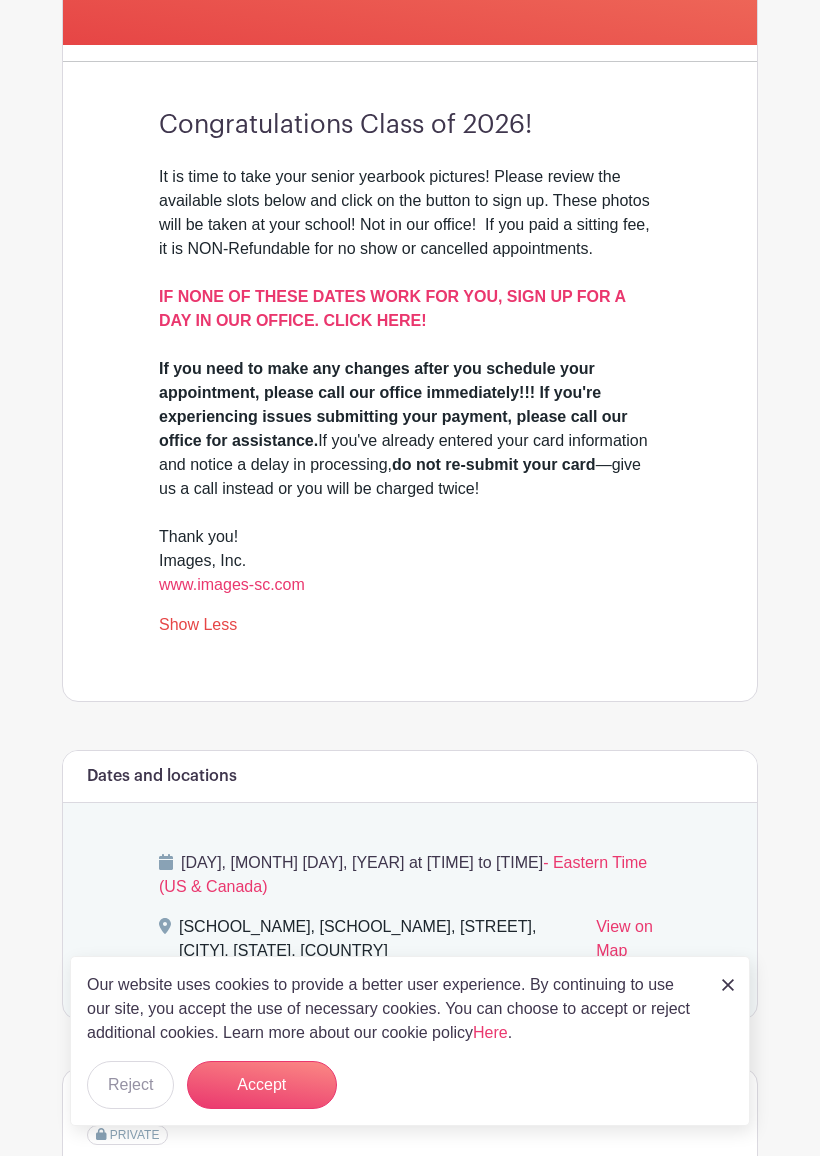 click on "Accept" at bounding box center [262, 1085] 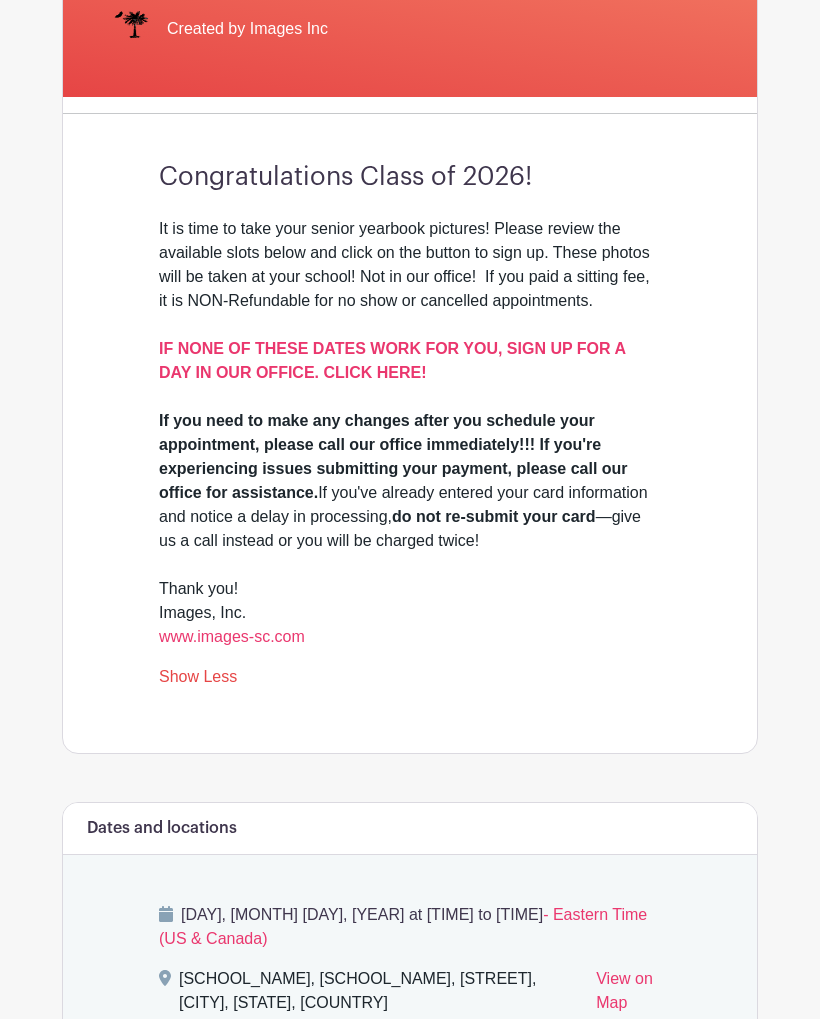 scroll, scrollTop: 458, scrollLeft: 0, axis: vertical 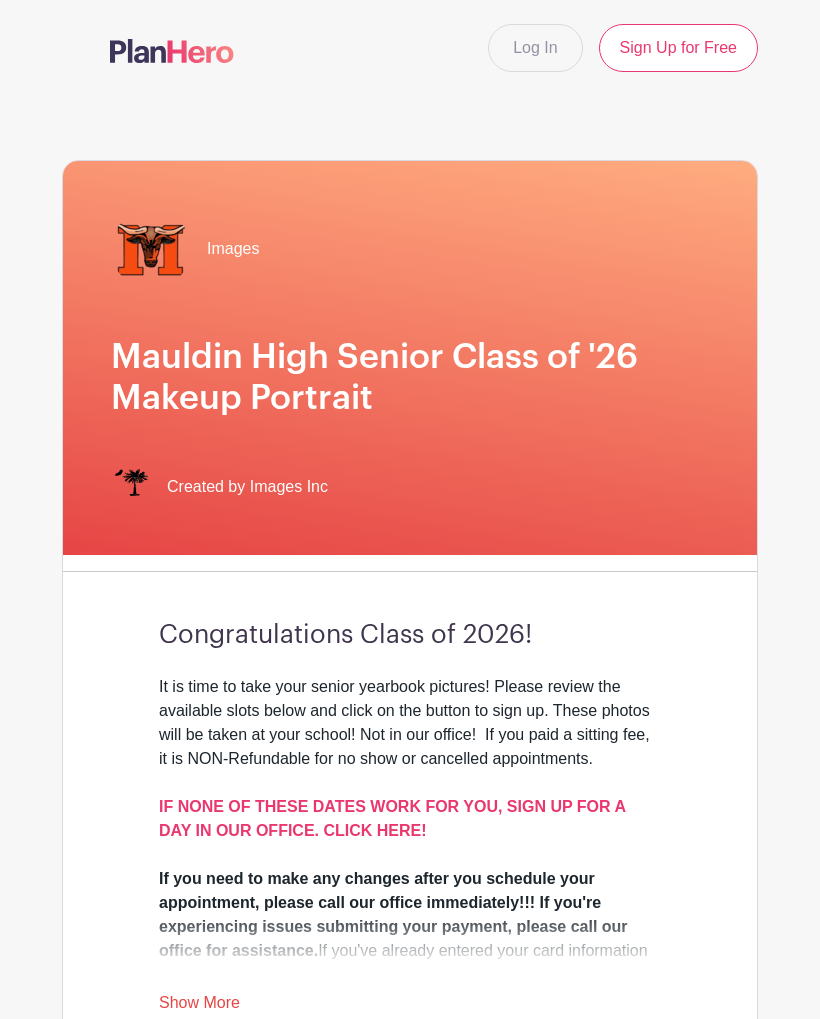 click on "IF NONE OF THESE DATES WORK FOR YOU, SIGN UP FOR A DAY IN OUR OFFICE. CLICK HERE!" at bounding box center (392, 818) 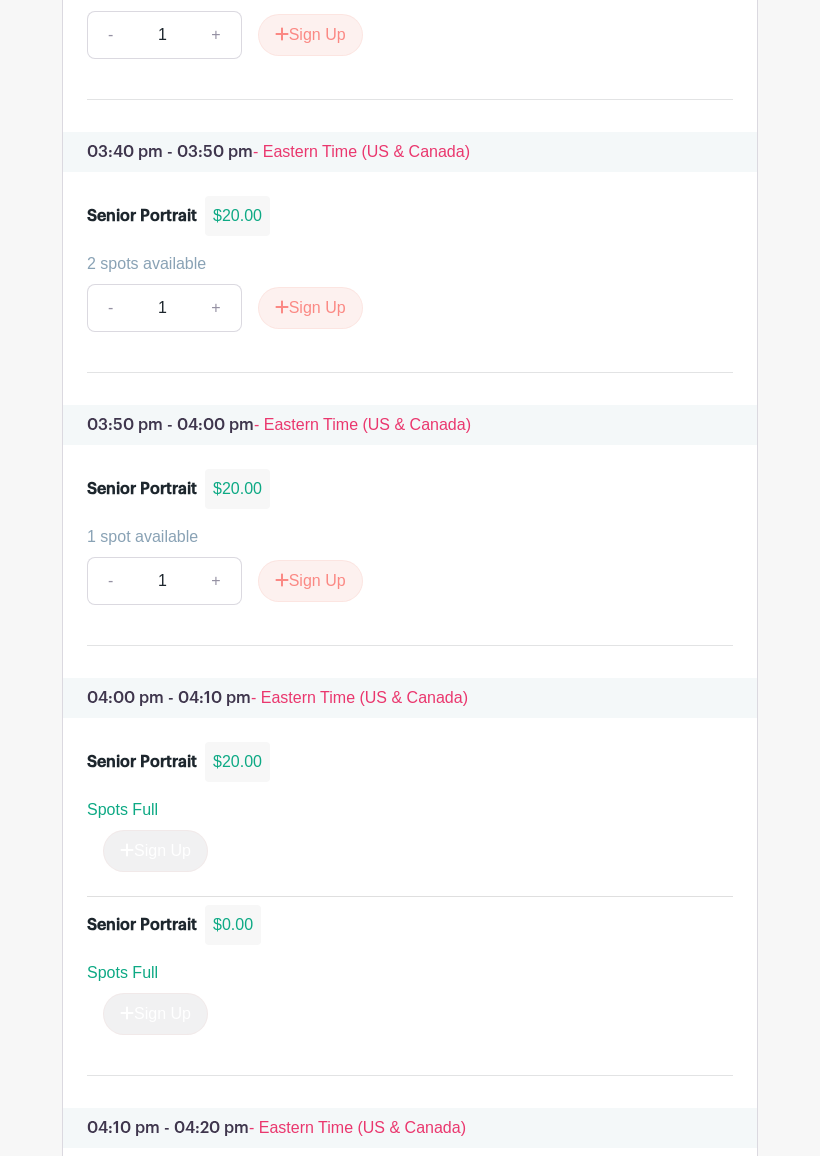 scroll, scrollTop: 7807, scrollLeft: 0, axis: vertical 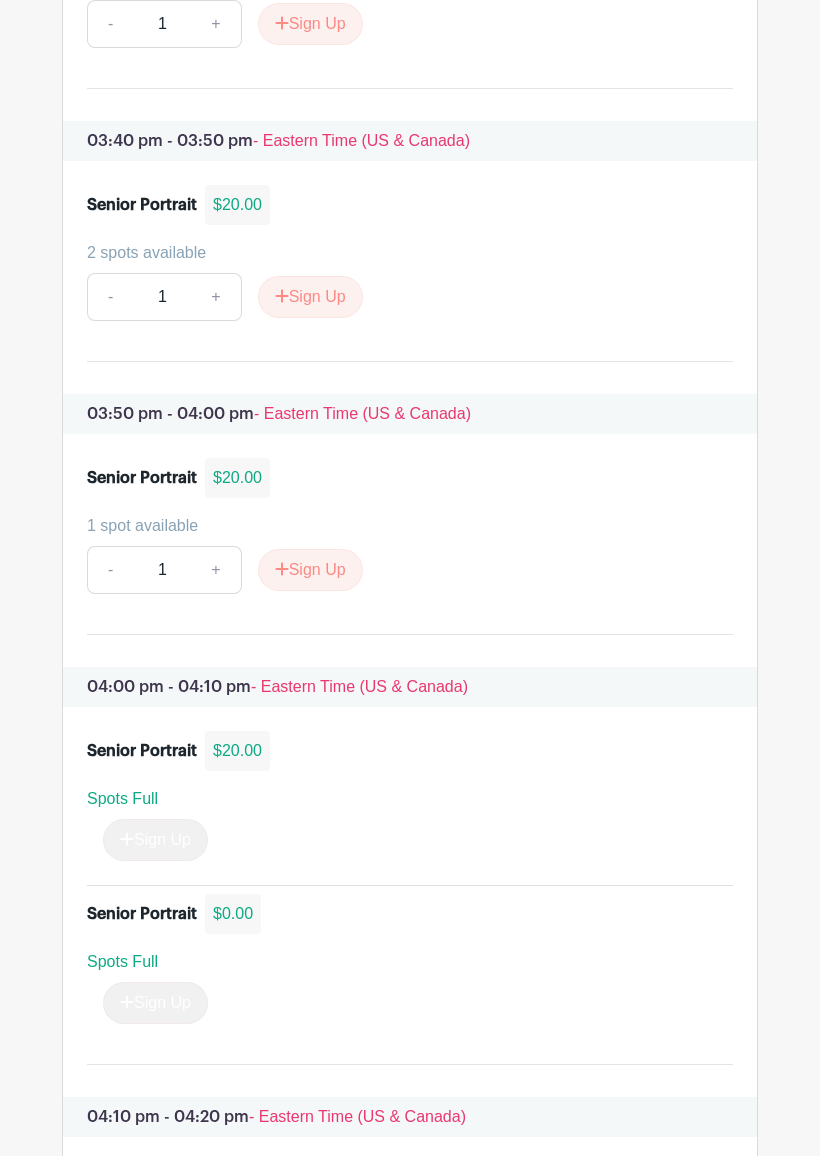 click 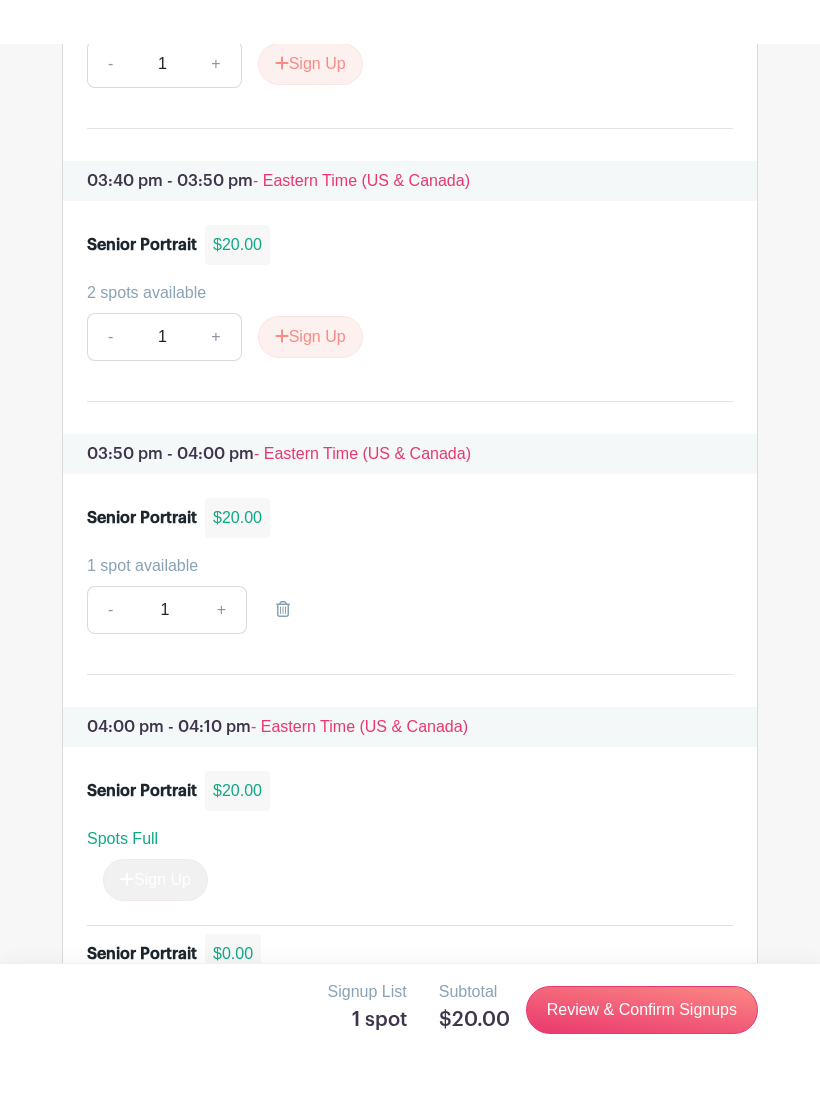 scroll, scrollTop: 7786, scrollLeft: 0, axis: vertical 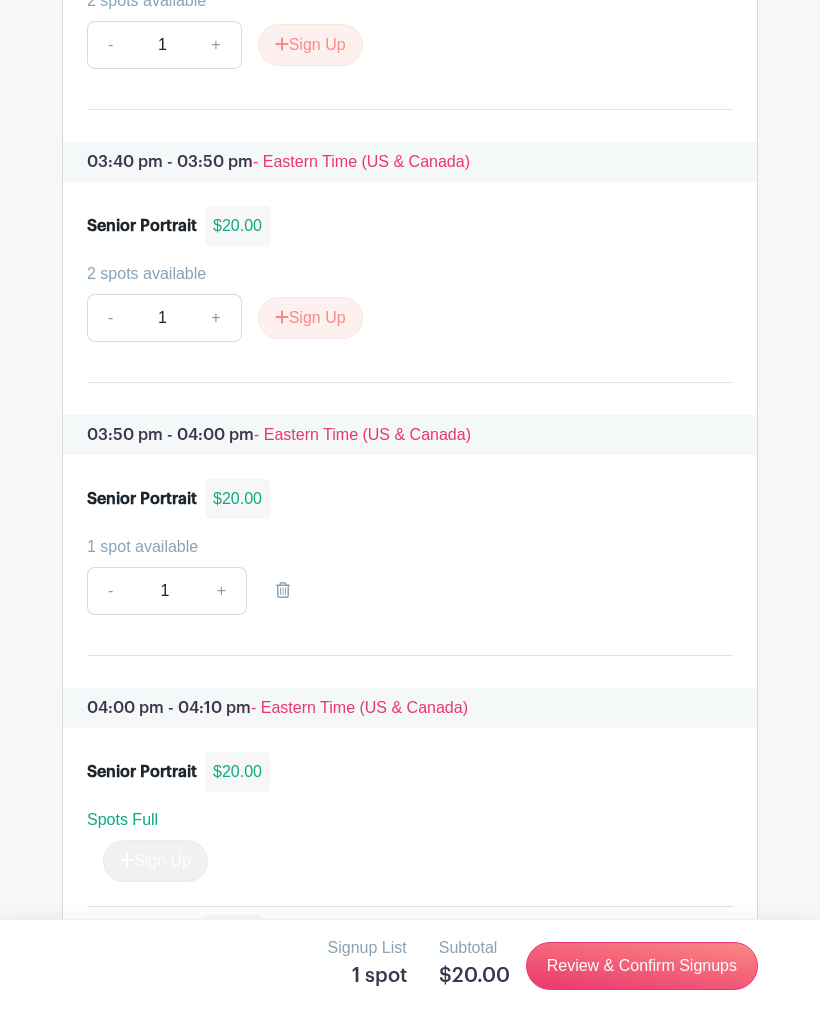 click on "Review & Confirm Signups" at bounding box center [642, 966] 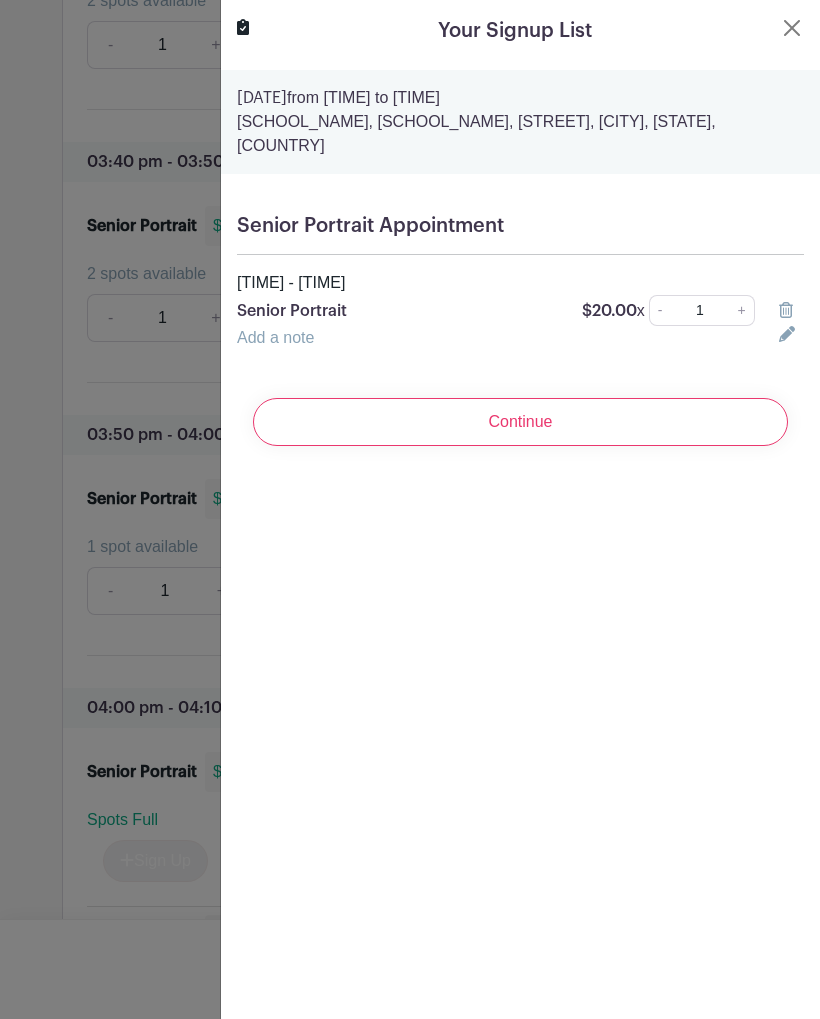 click on "Continue" at bounding box center [520, 422] 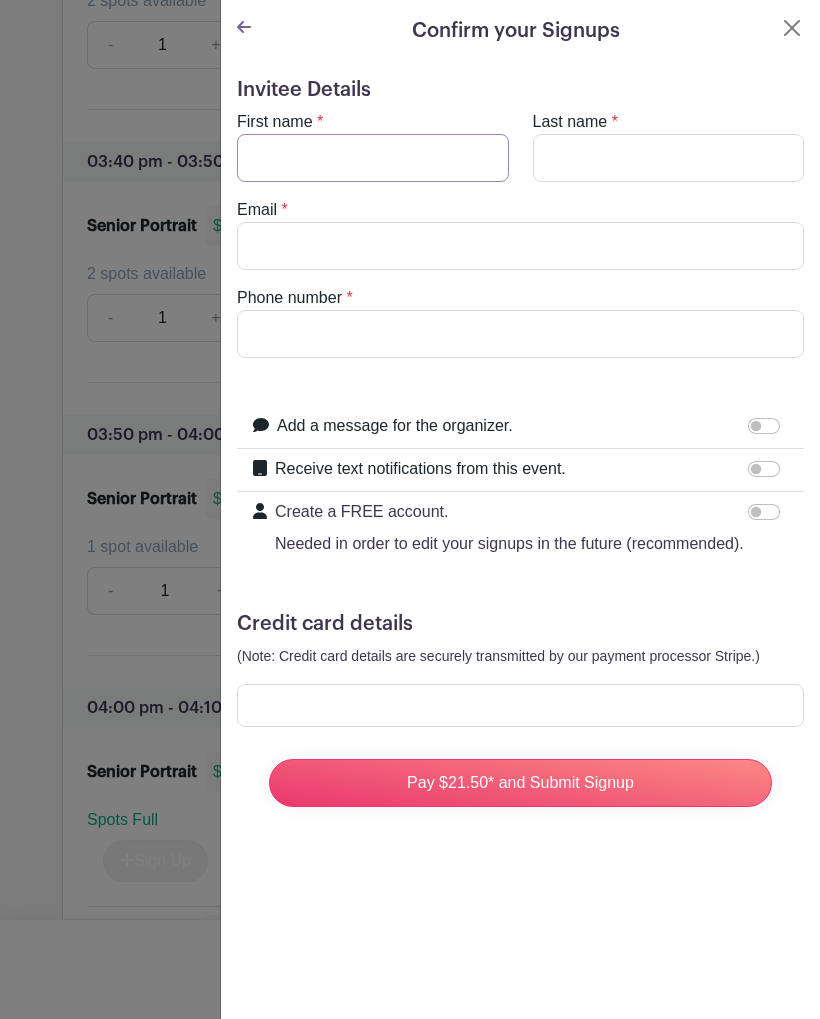 click on "First name" at bounding box center (373, 158) 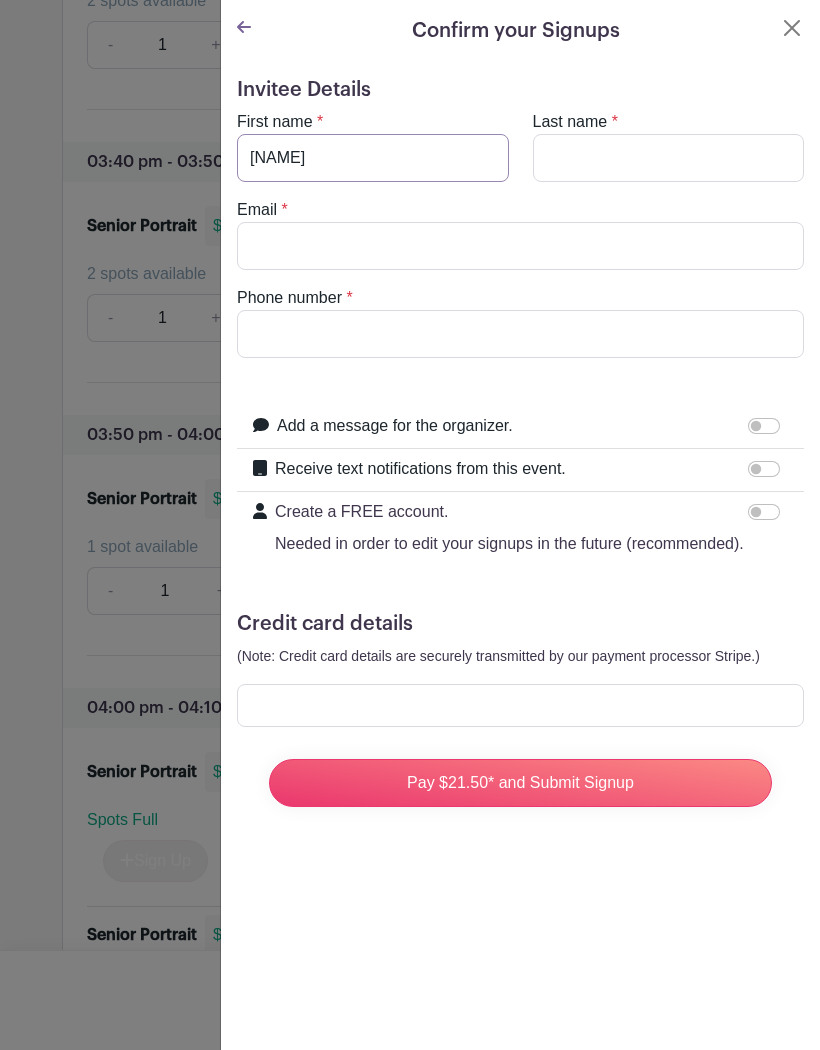 type on "[FIRST]" 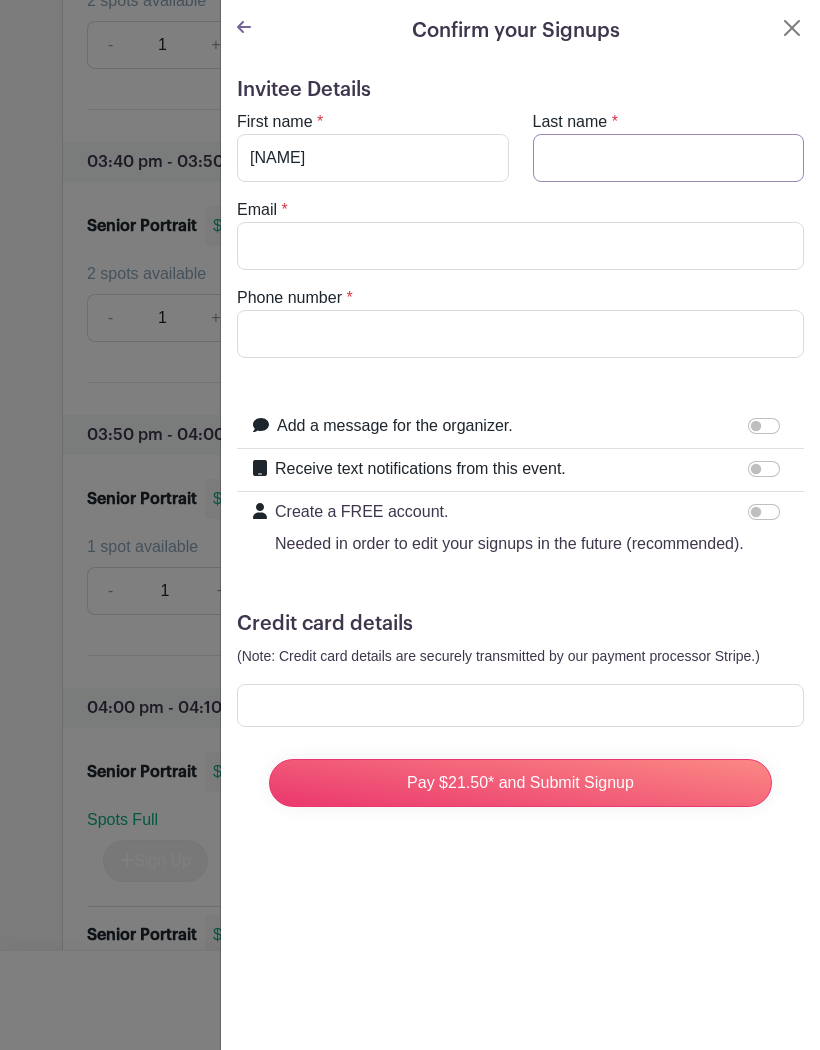 click on "Last name" at bounding box center [669, 158] 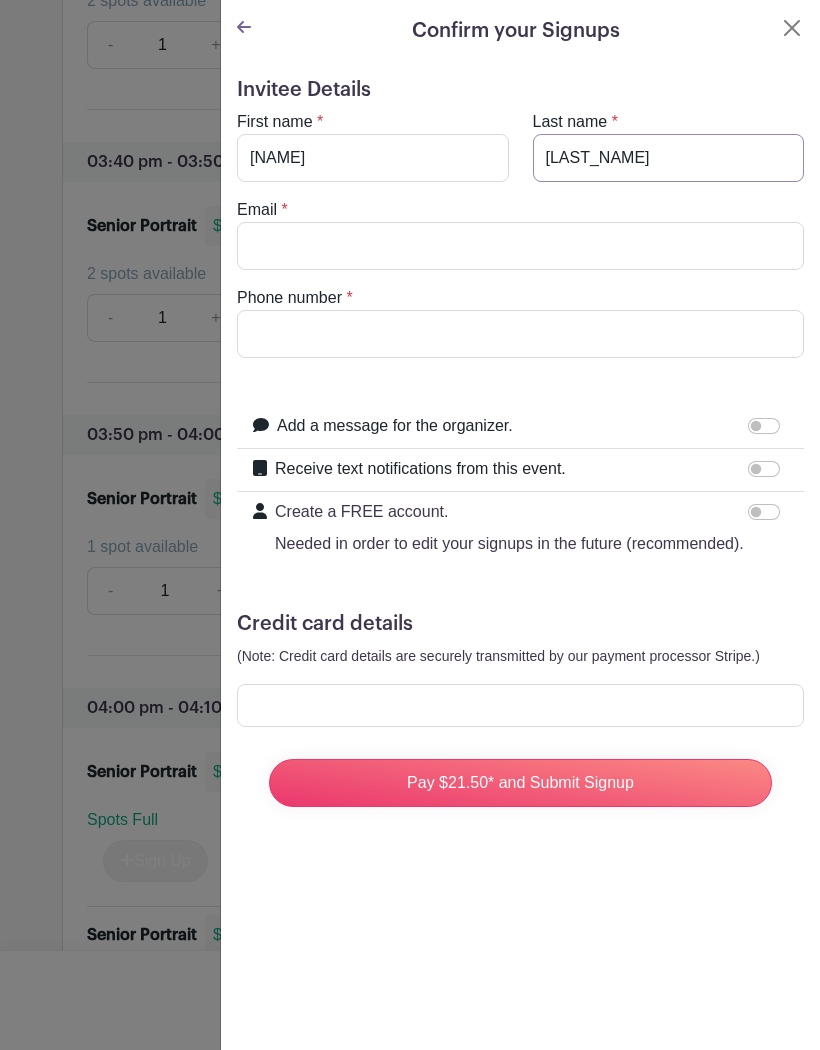 type on "[LAST]" 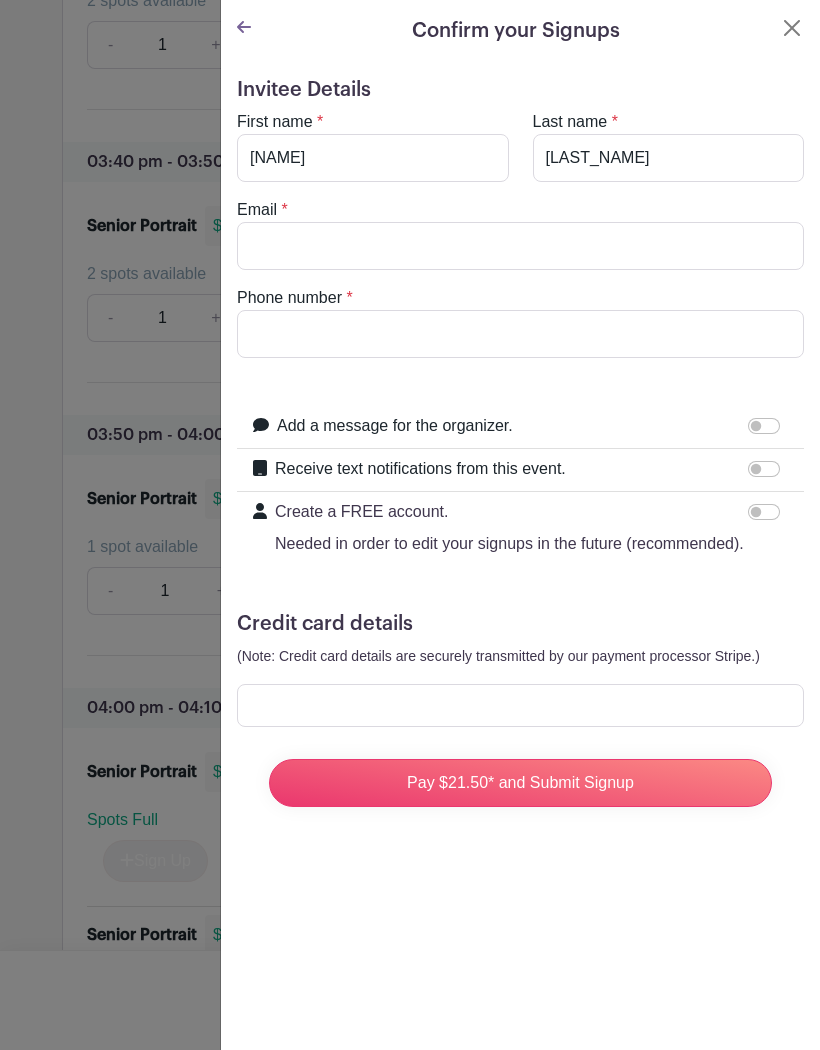 click on "Email" at bounding box center [520, 246] 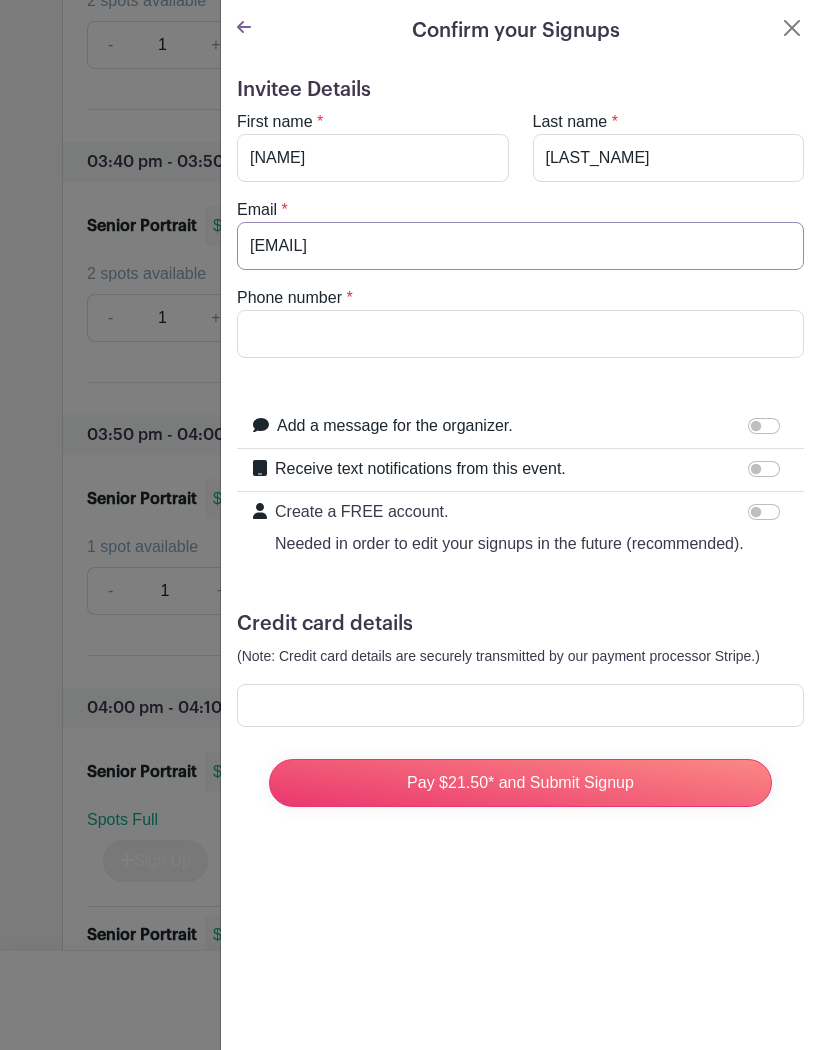 type on "[EMAIL]" 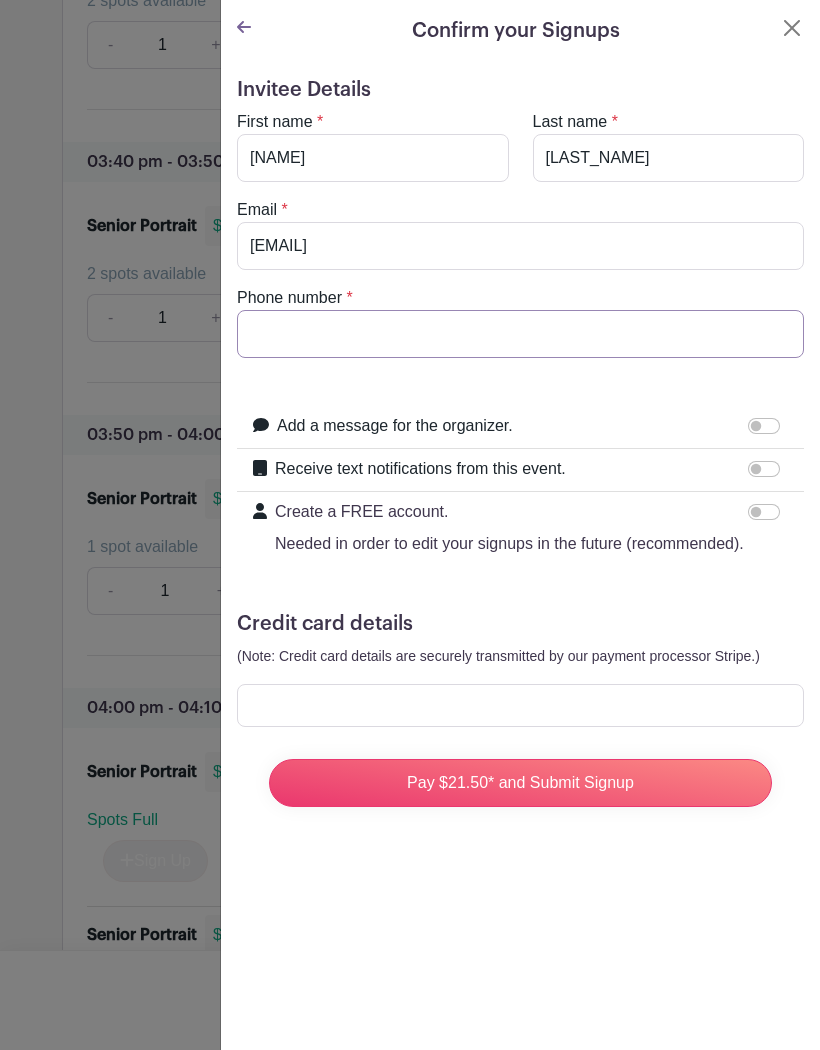click on "Phone number" at bounding box center (520, 334) 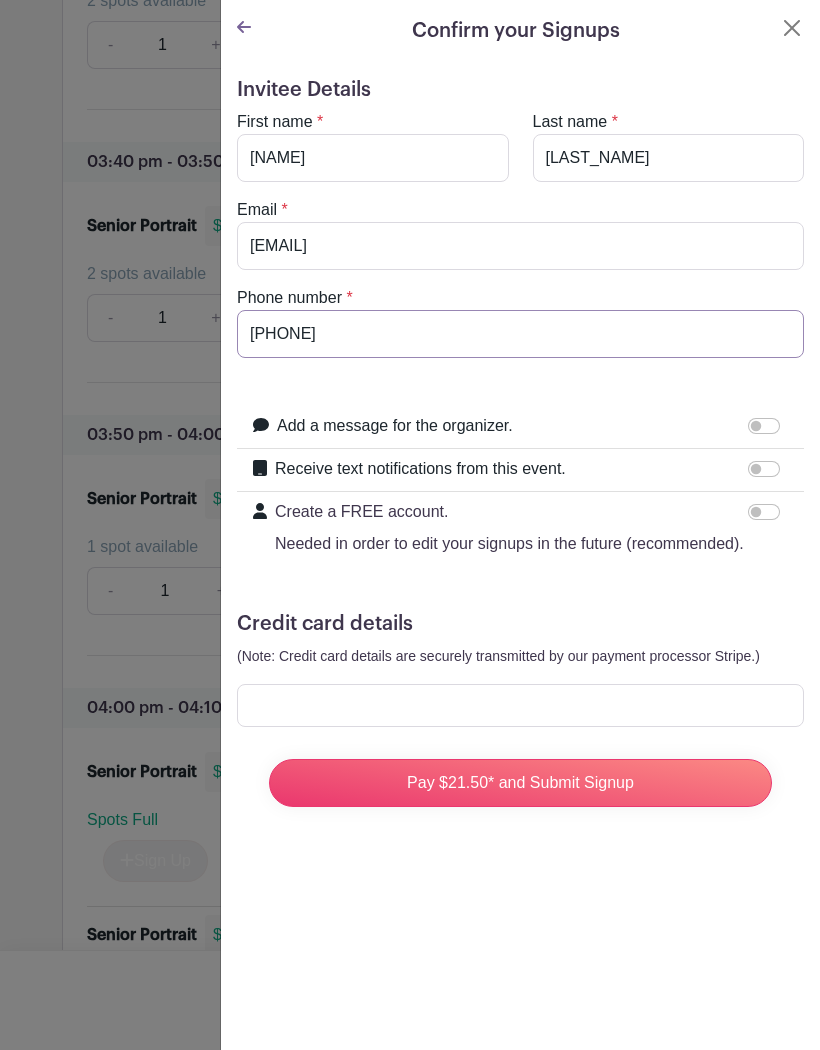 type on "[PHONE]" 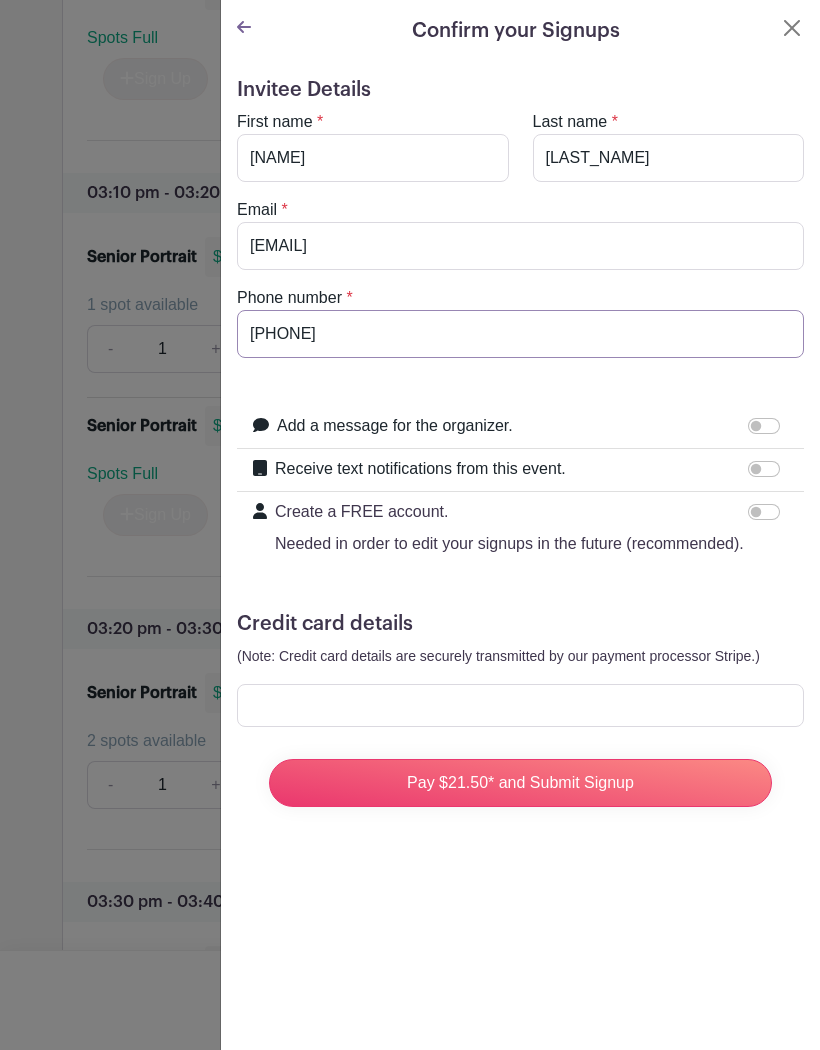scroll, scrollTop: 6771, scrollLeft: 0, axis: vertical 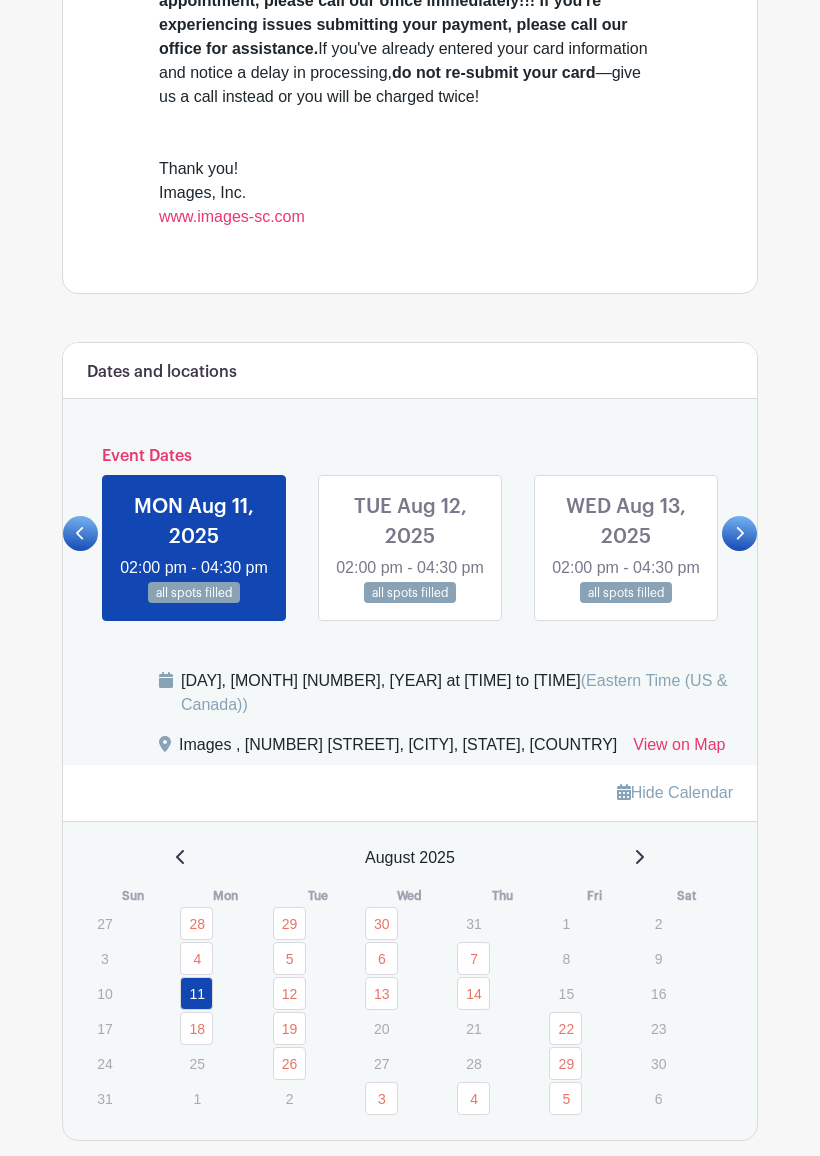 click 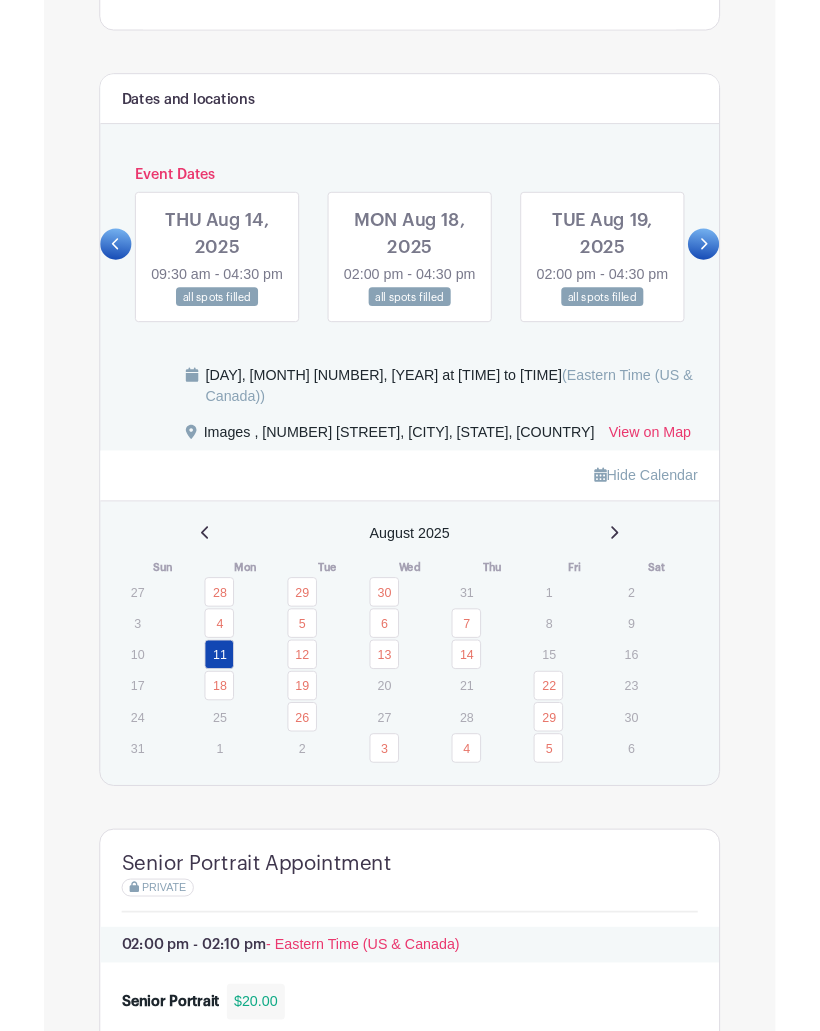 scroll, scrollTop: 1089, scrollLeft: 0, axis: vertical 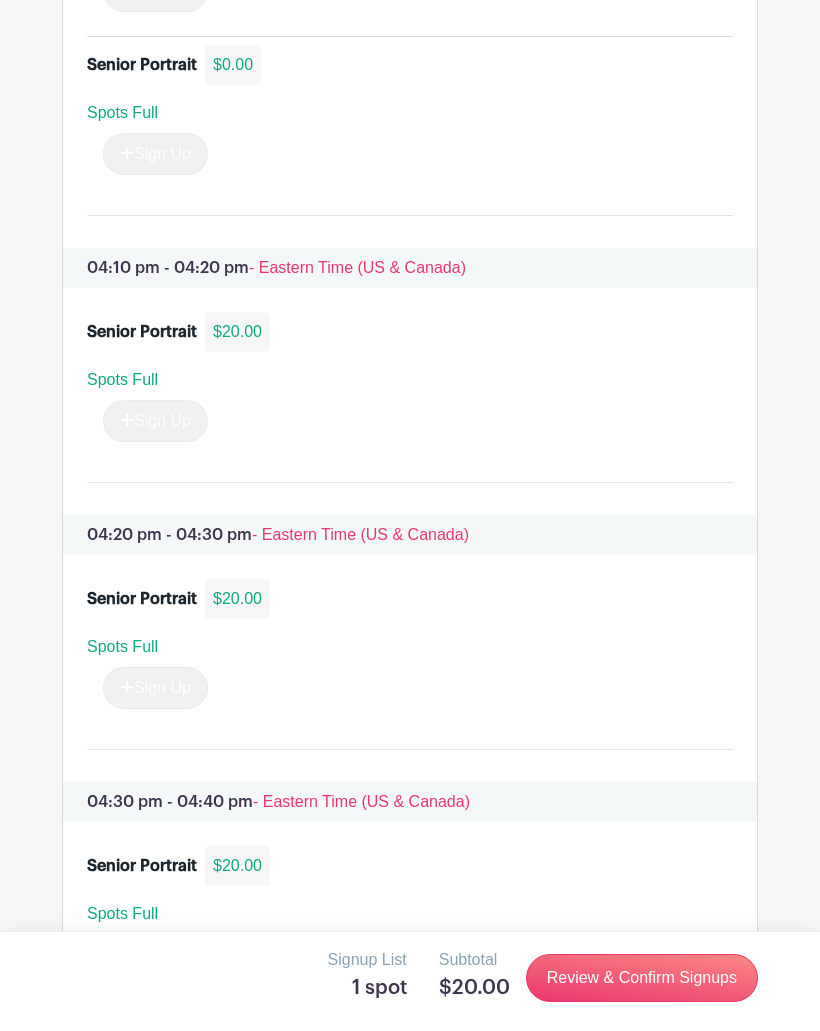 click on "Sign Up" at bounding box center [147, 421] 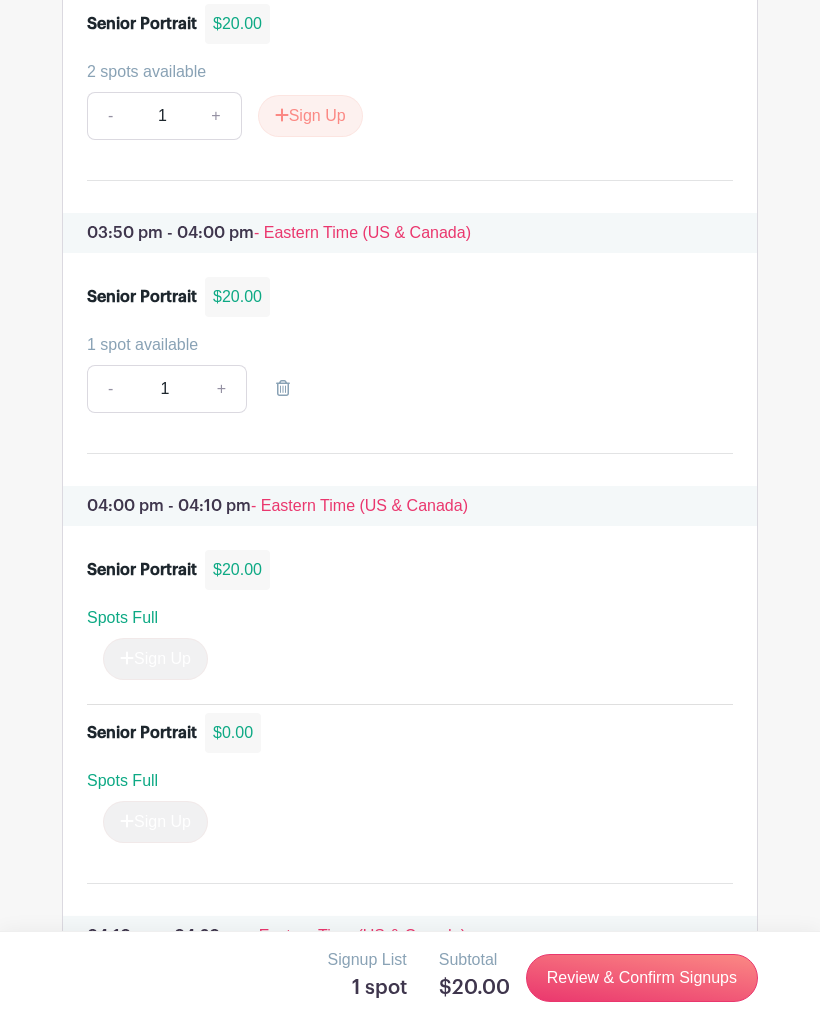 scroll, scrollTop: 8008, scrollLeft: 0, axis: vertical 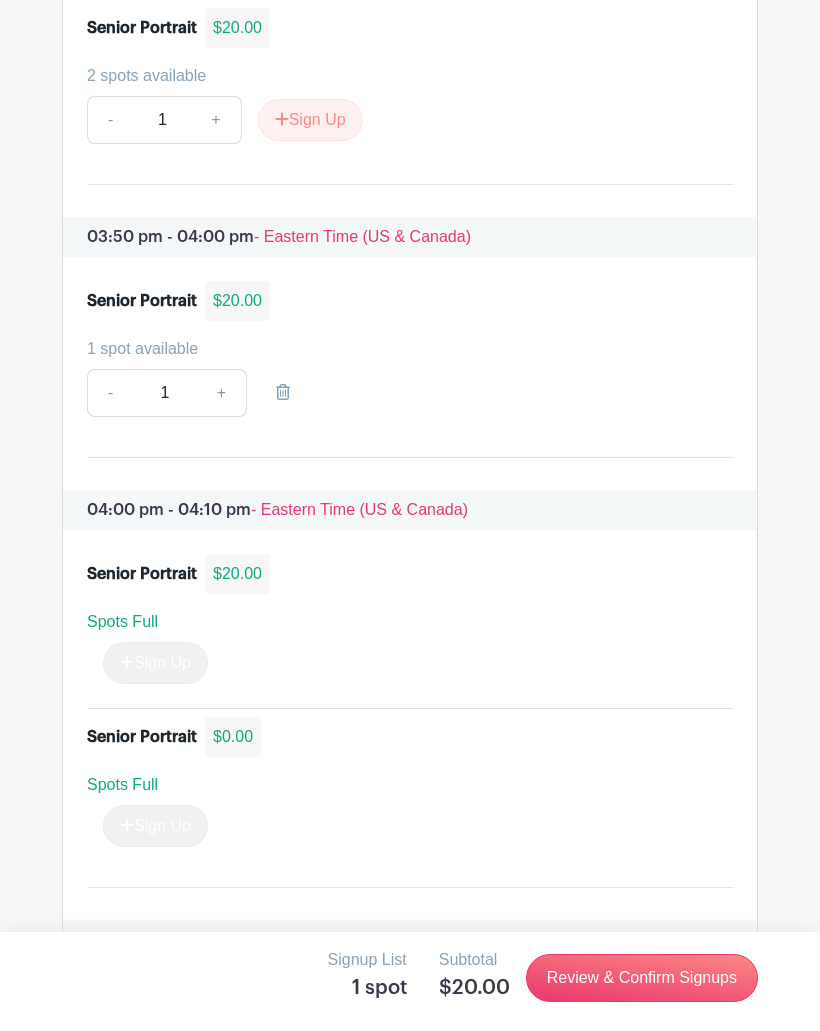 click on "Review & Confirm Signups" at bounding box center [642, 978] 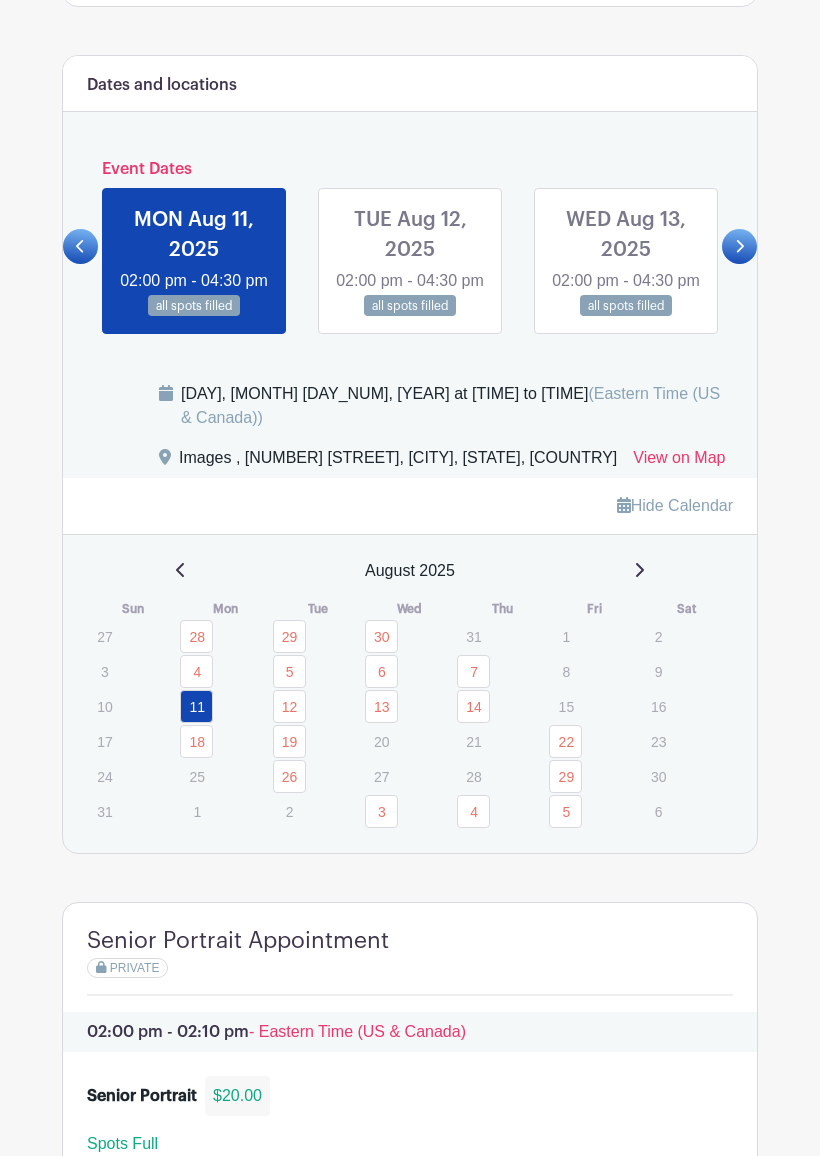 scroll, scrollTop: 1118, scrollLeft: 0, axis: vertical 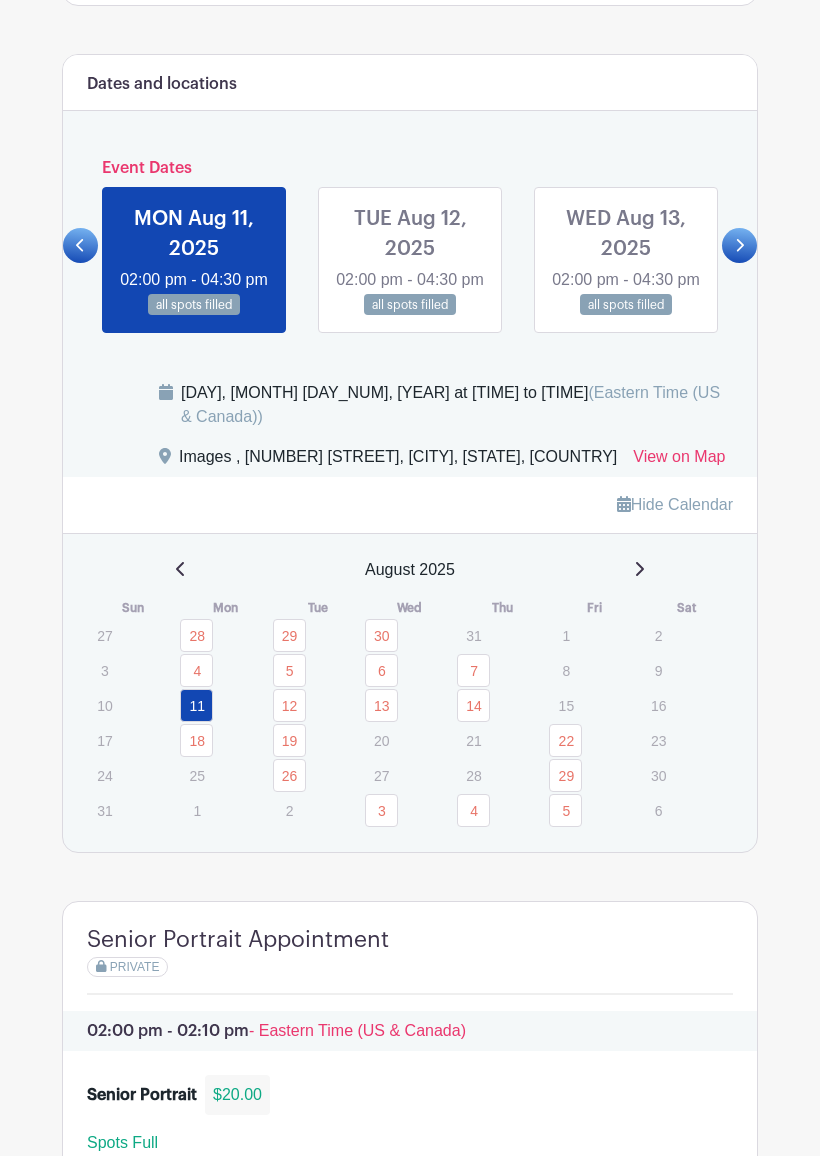 click 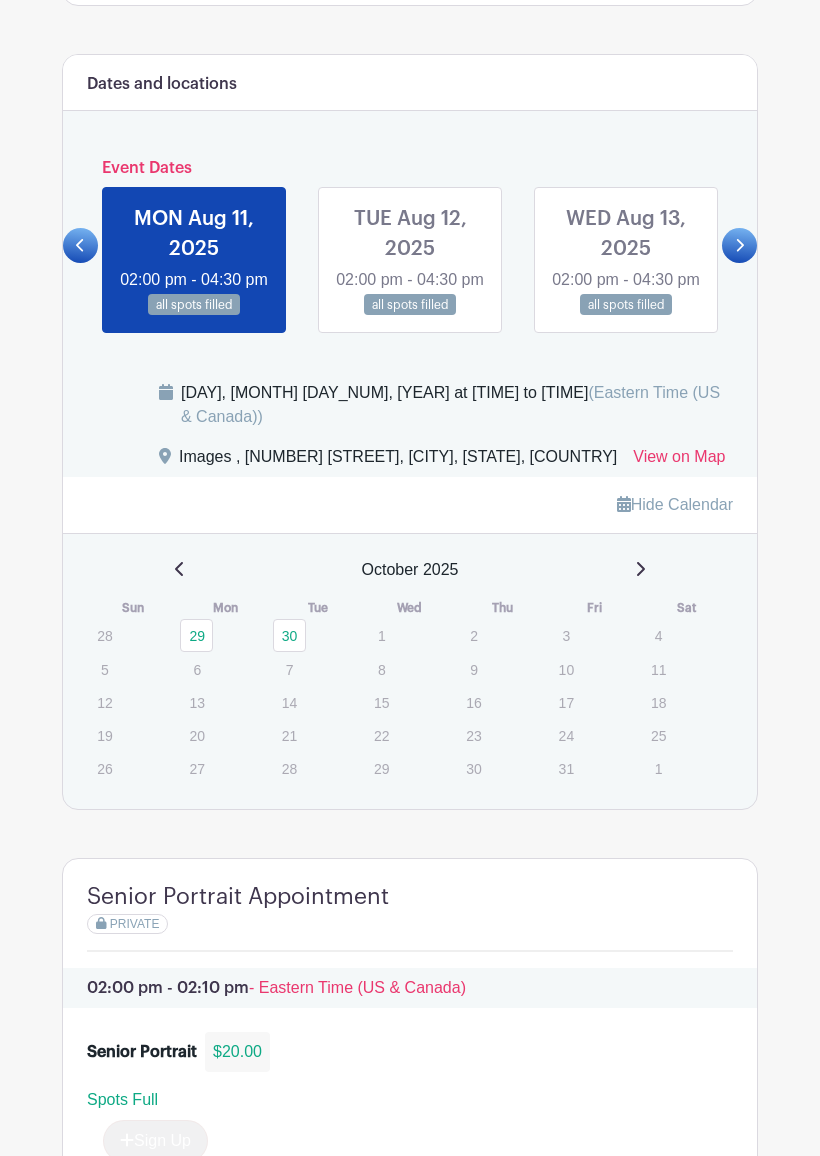 click on "Hide Calendar
[MONTH] [YEAR]
Sun
Mon
Tue
Wed
Thu
Fri
Sat
28
29
30
1
2
3
4
5
6
7
8
9
10
11
12
13
14
15
16
17
18
19
20" at bounding box center (410, 643) 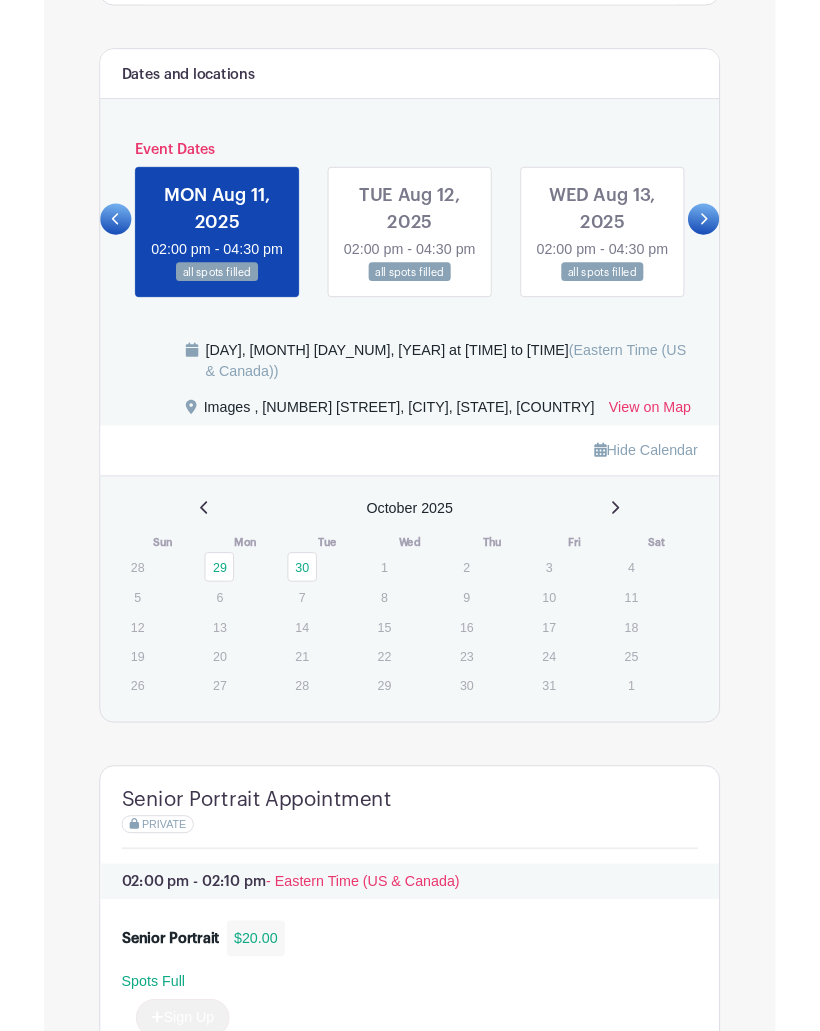 scroll, scrollTop: 1174, scrollLeft: 0, axis: vertical 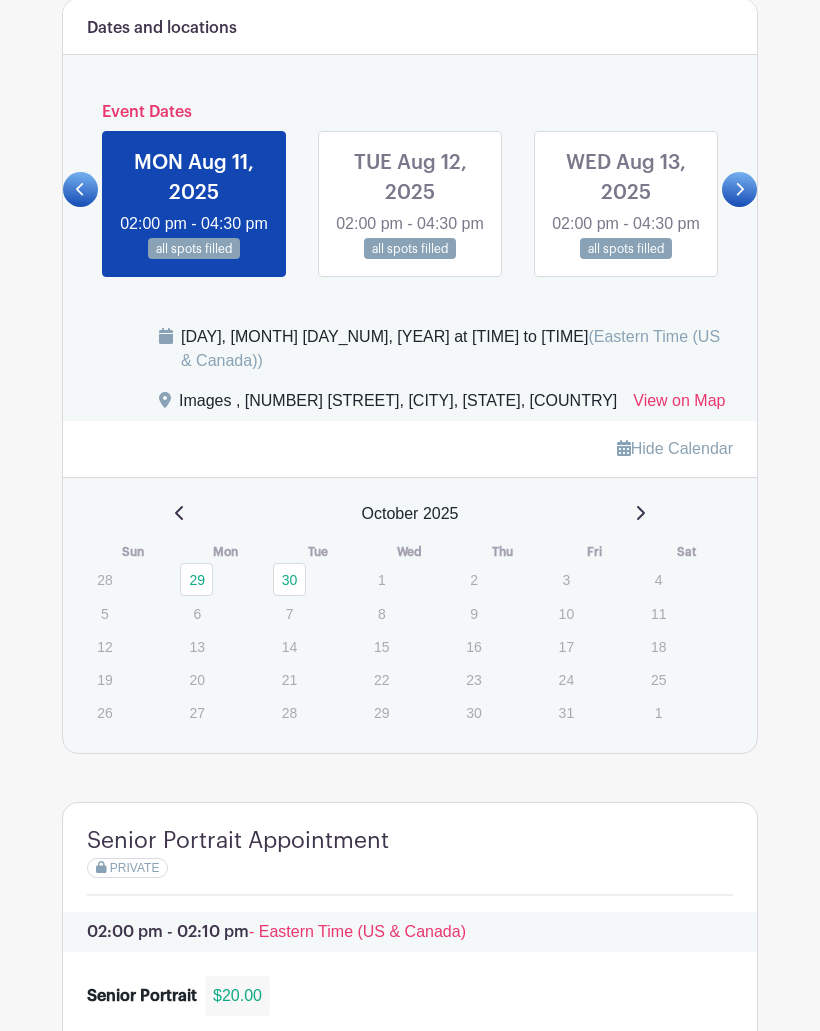 click 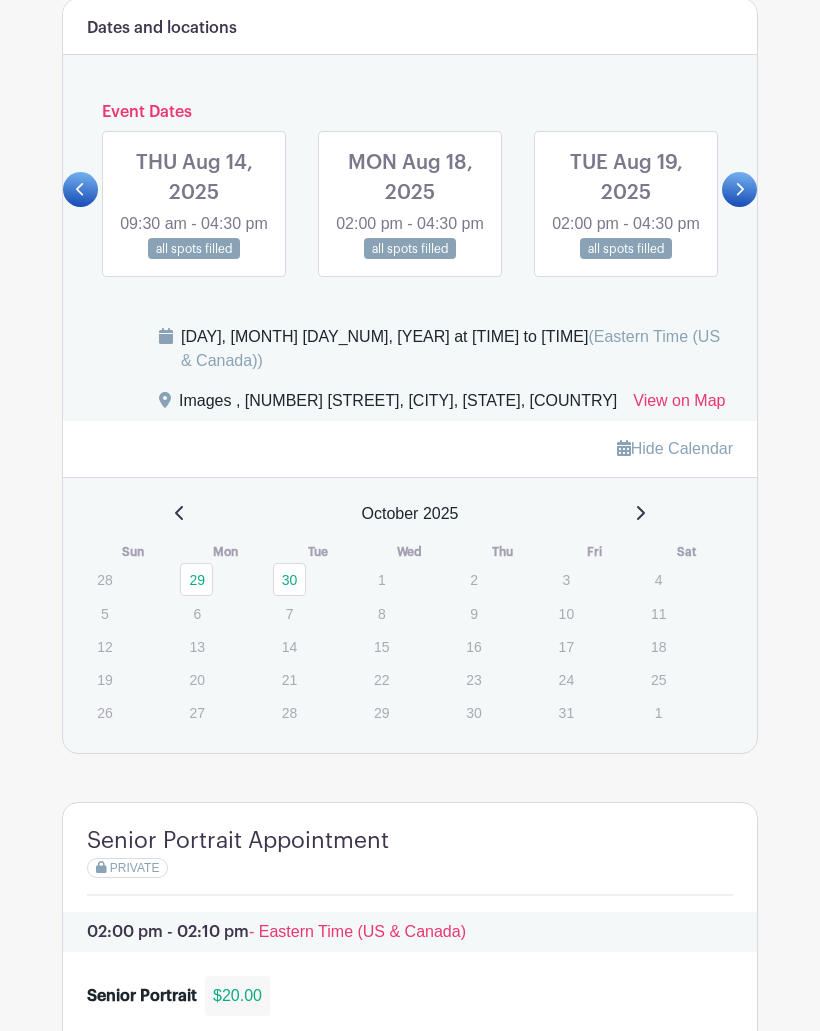click 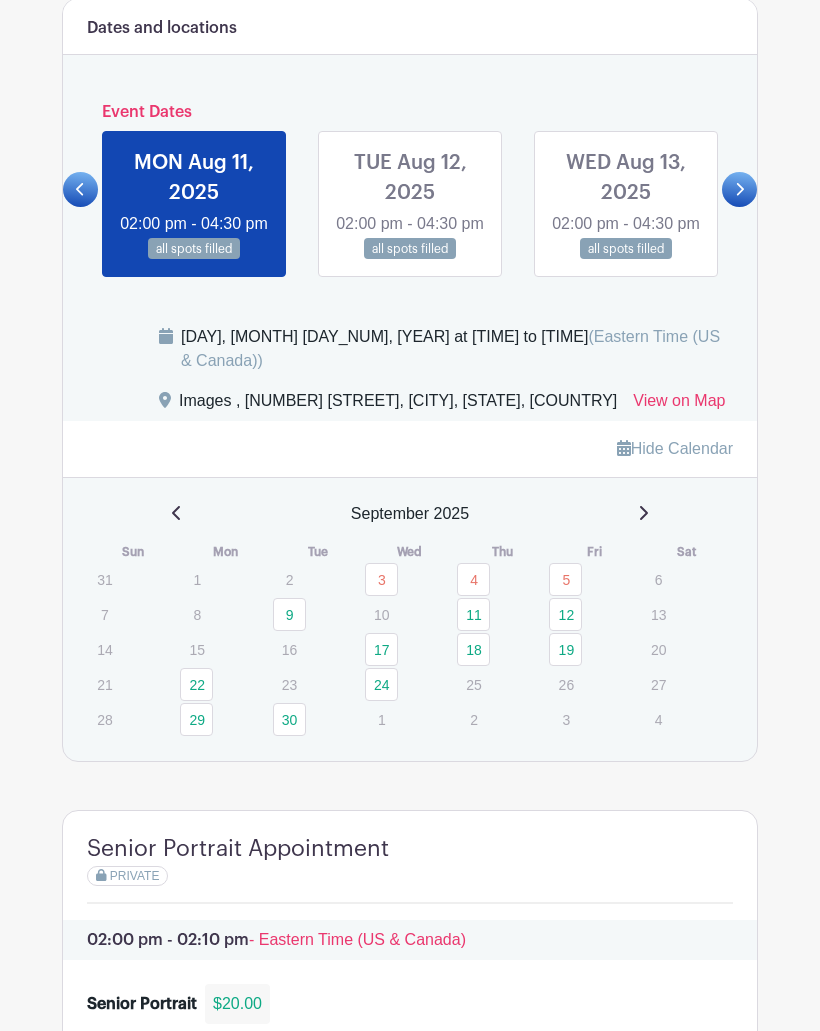 click 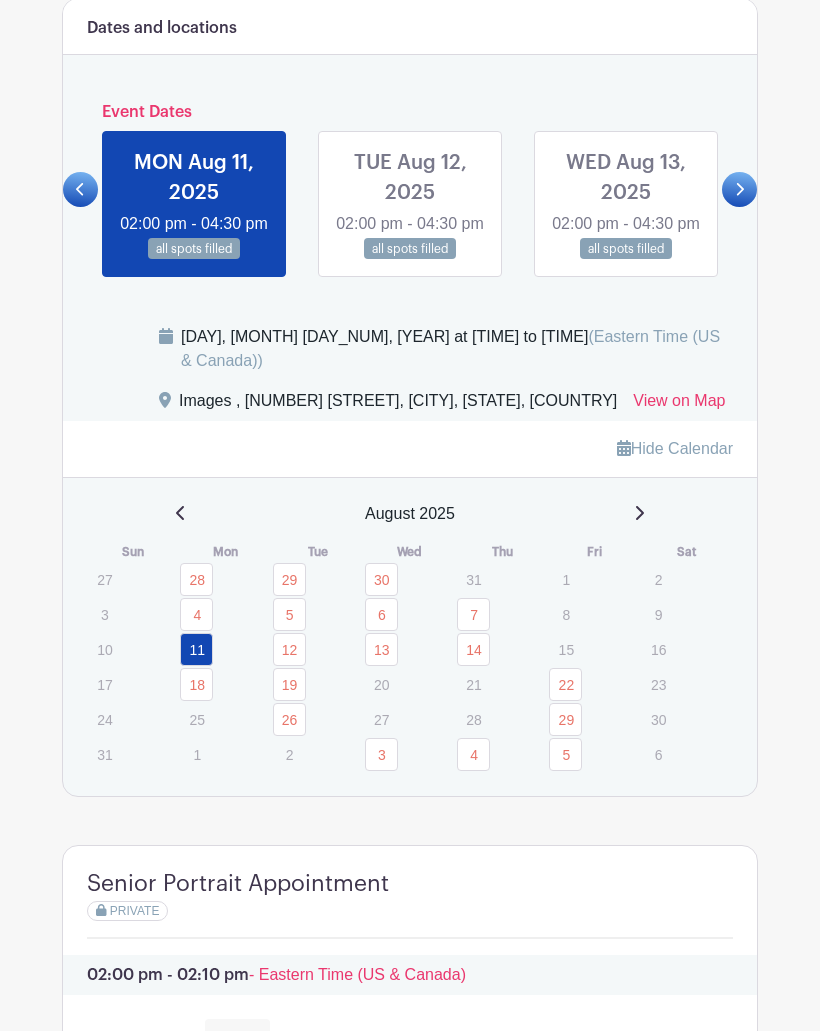 click 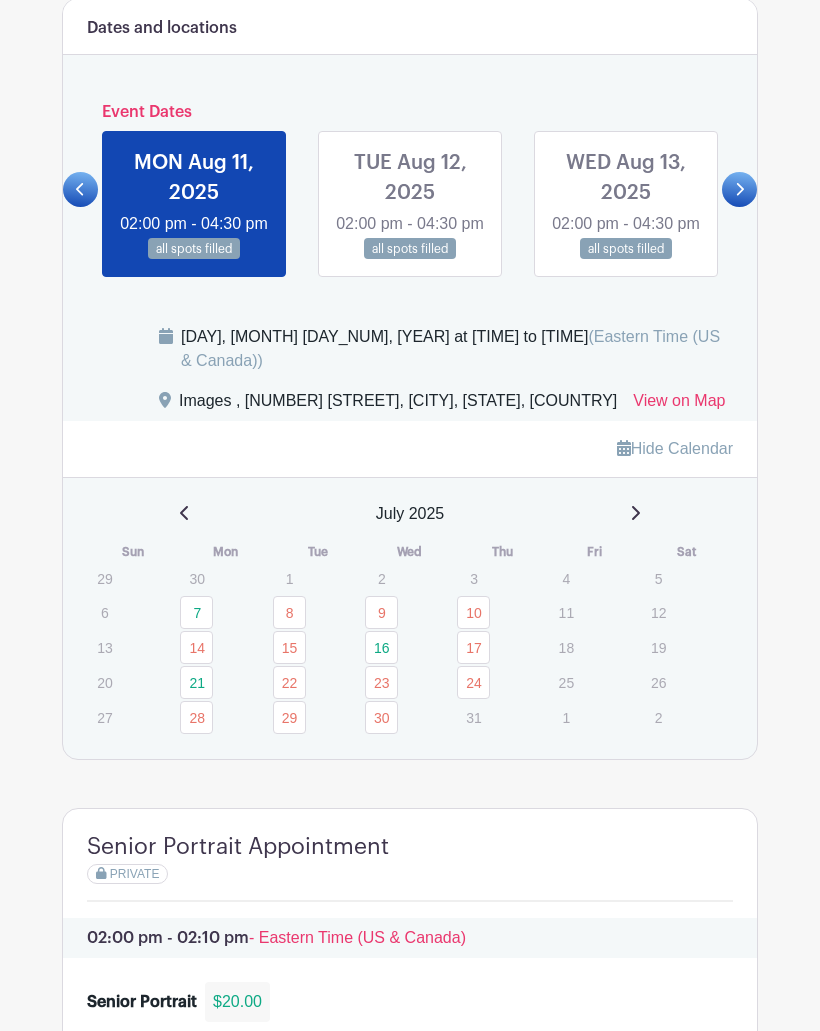 click 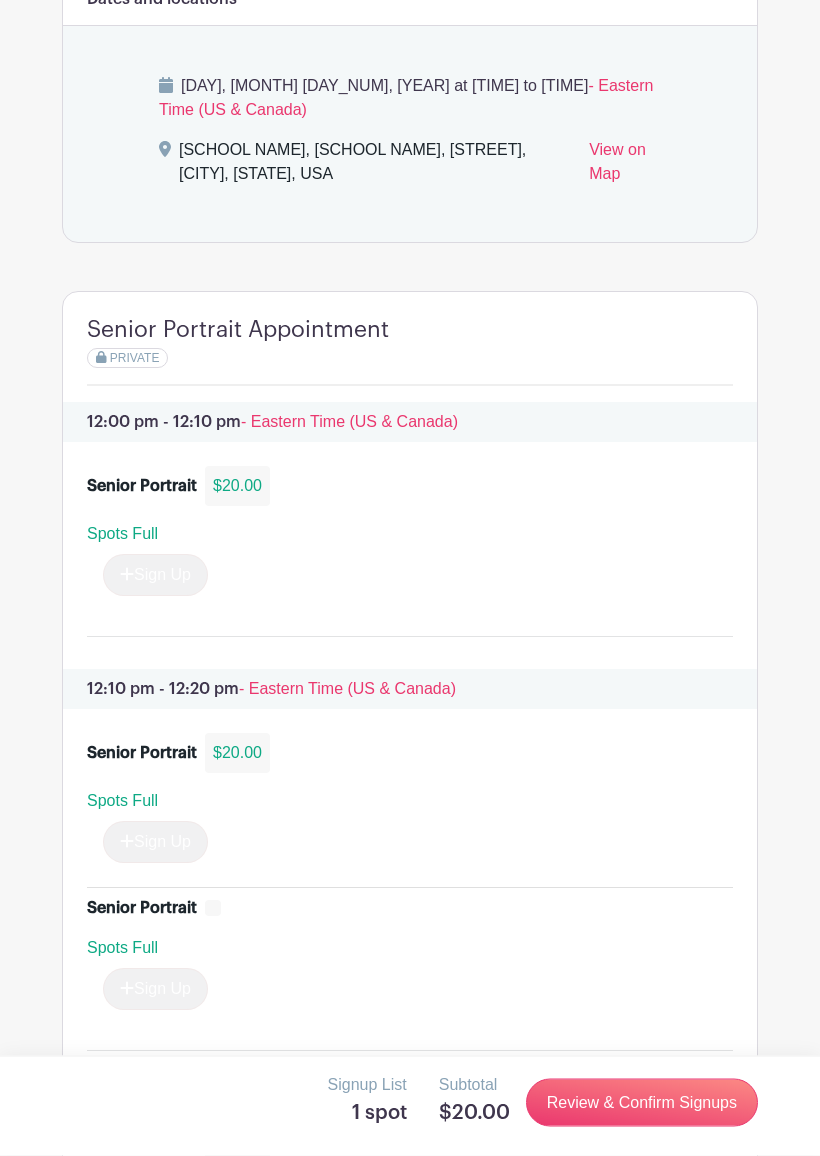 scroll, scrollTop: 1190, scrollLeft: 0, axis: vertical 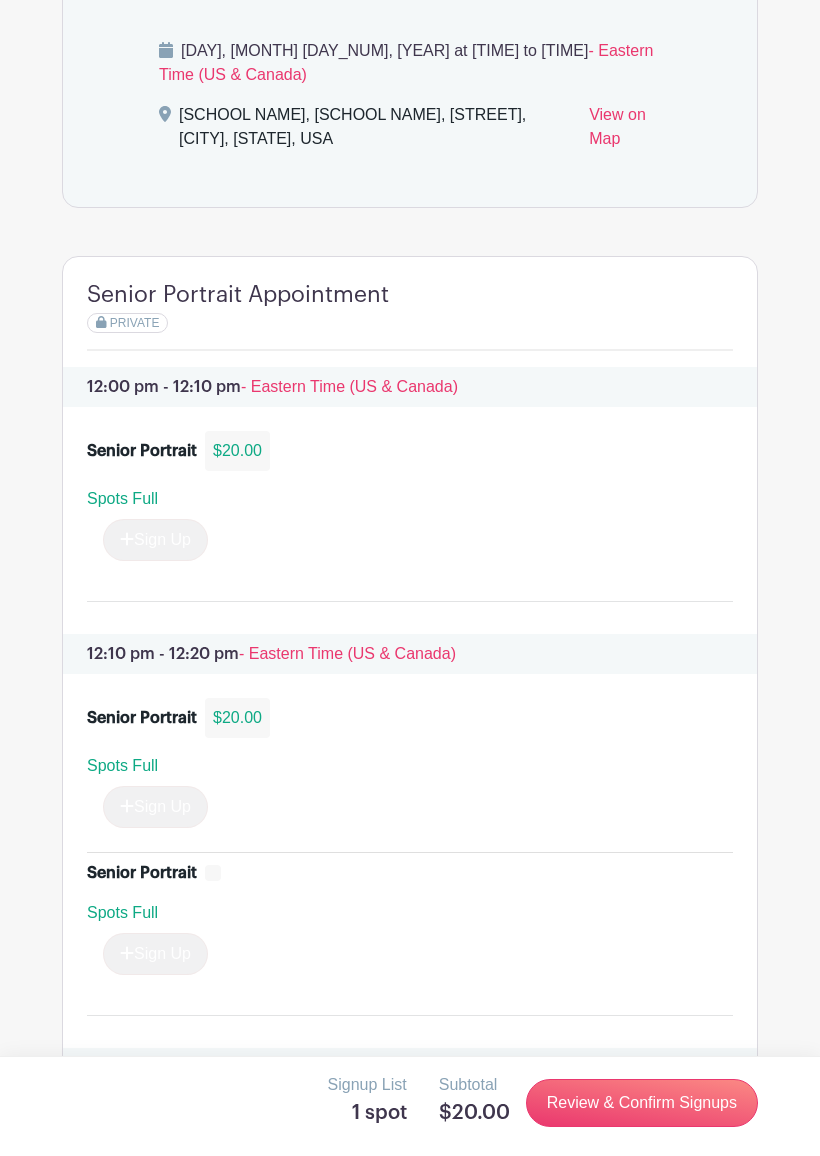 click on "Review & Confirm Signups" at bounding box center [642, 1103] 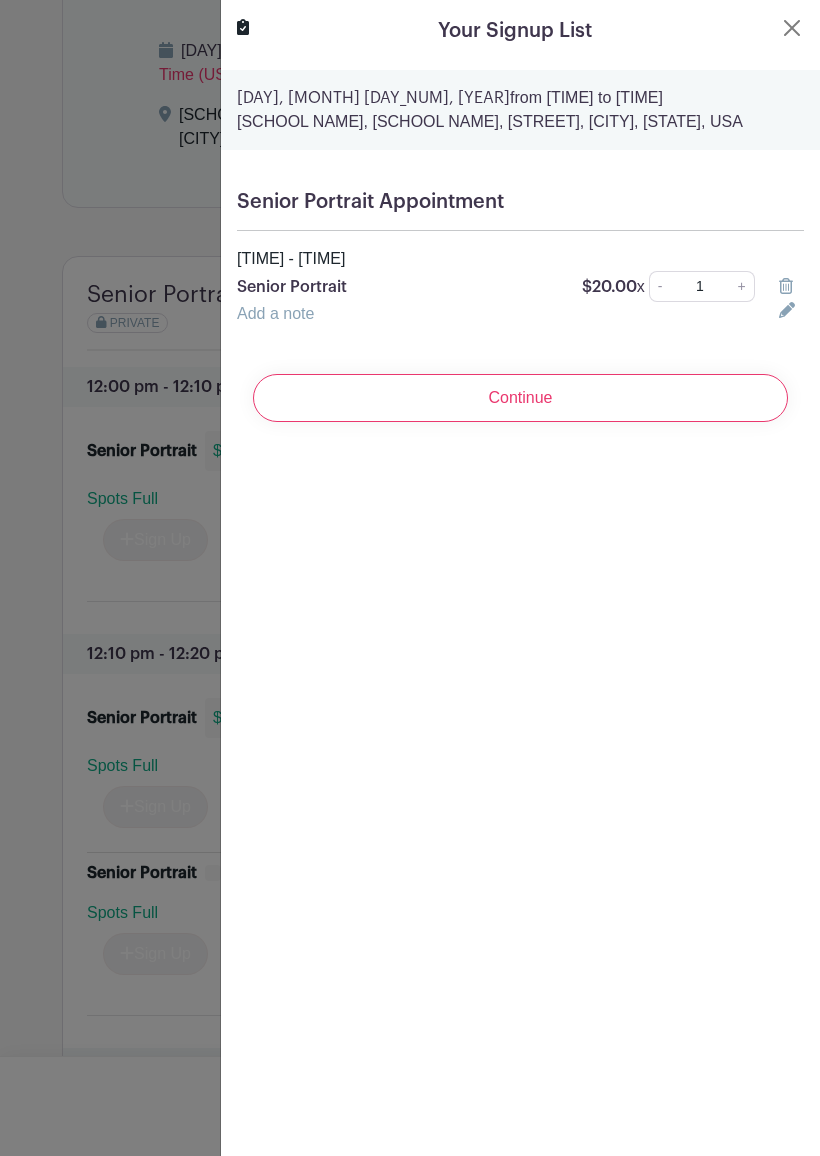 click 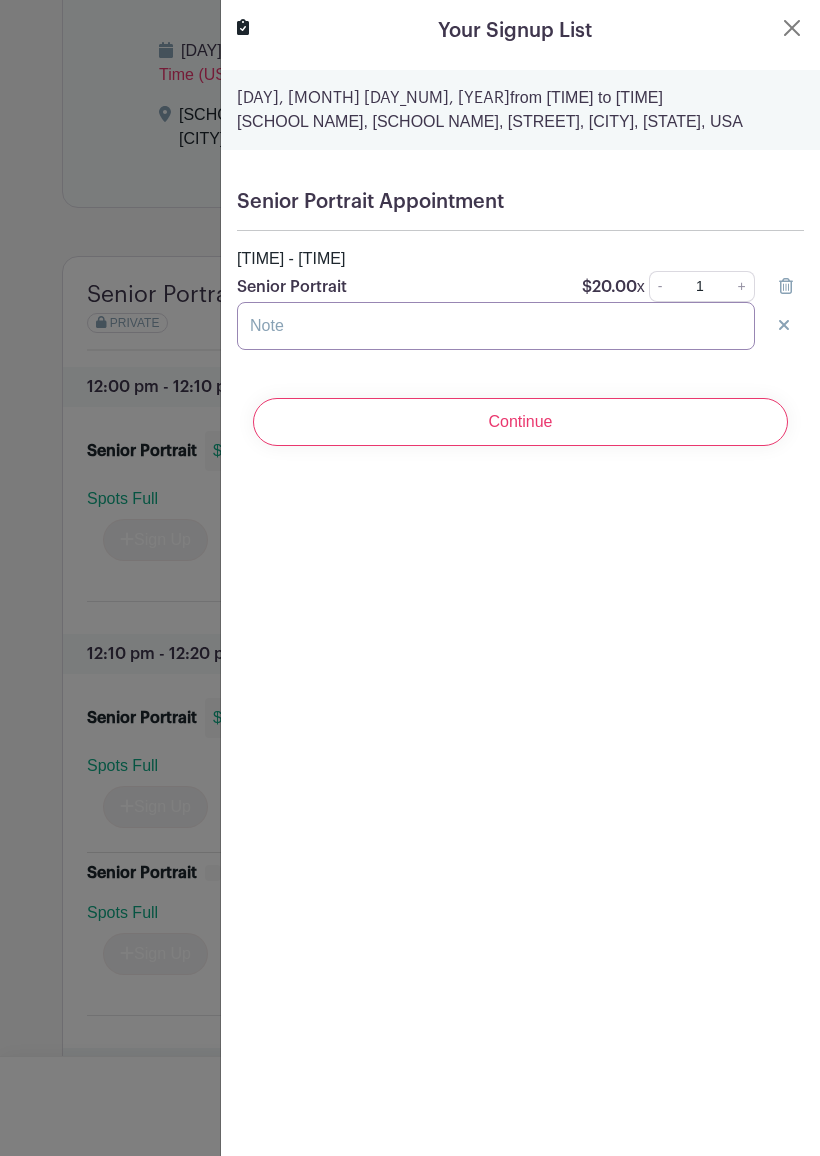 click at bounding box center [496, 326] 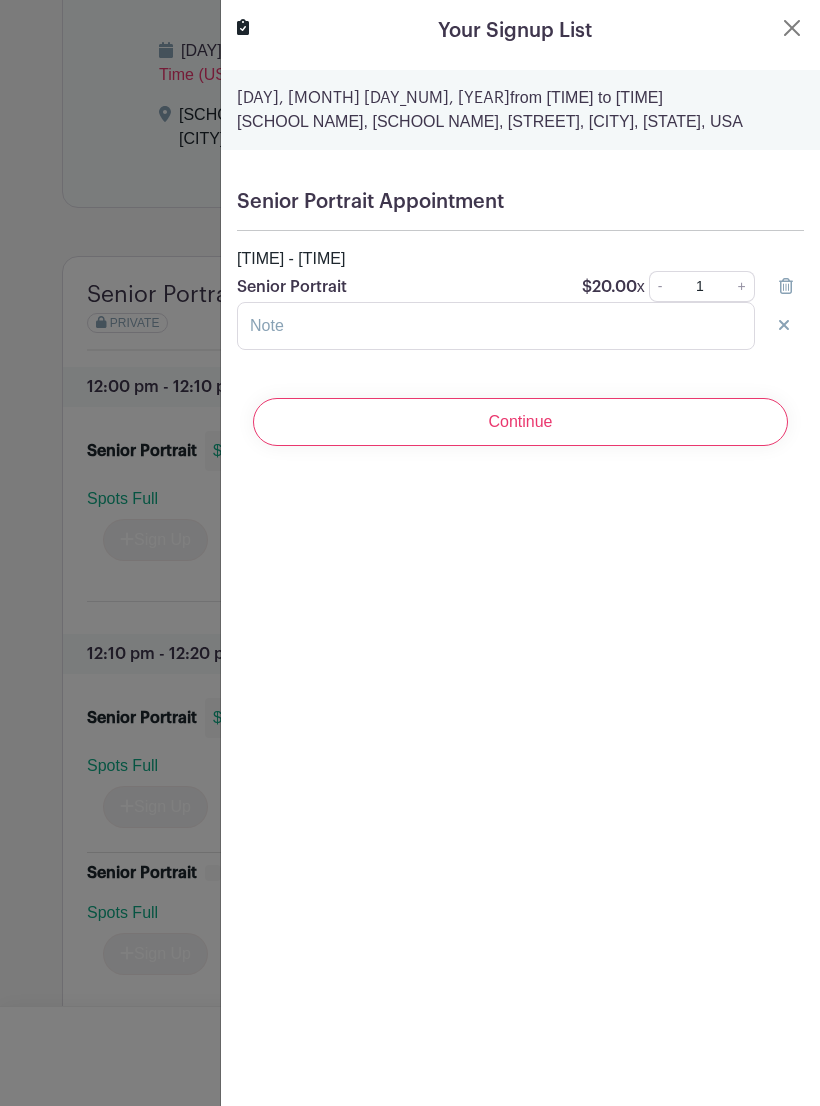 click at bounding box center (410, 553) 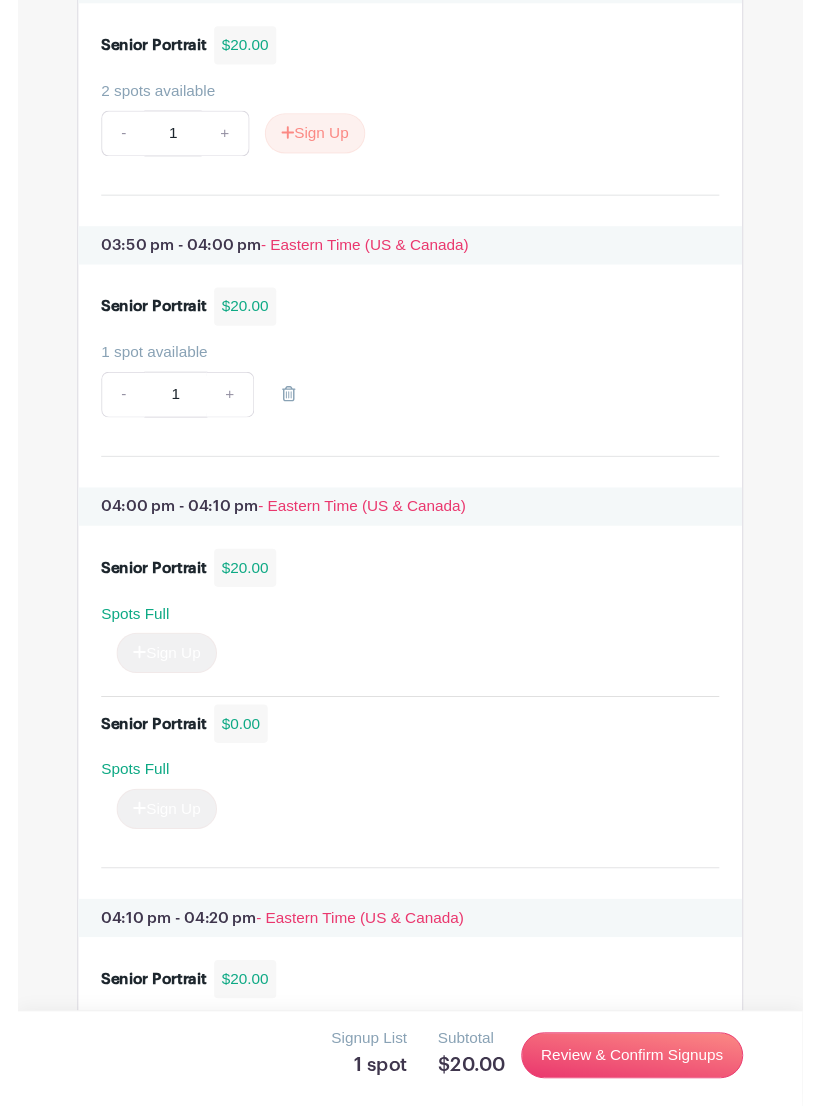 scroll, scrollTop: 7988, scrollLeft: 0, axis: vertical 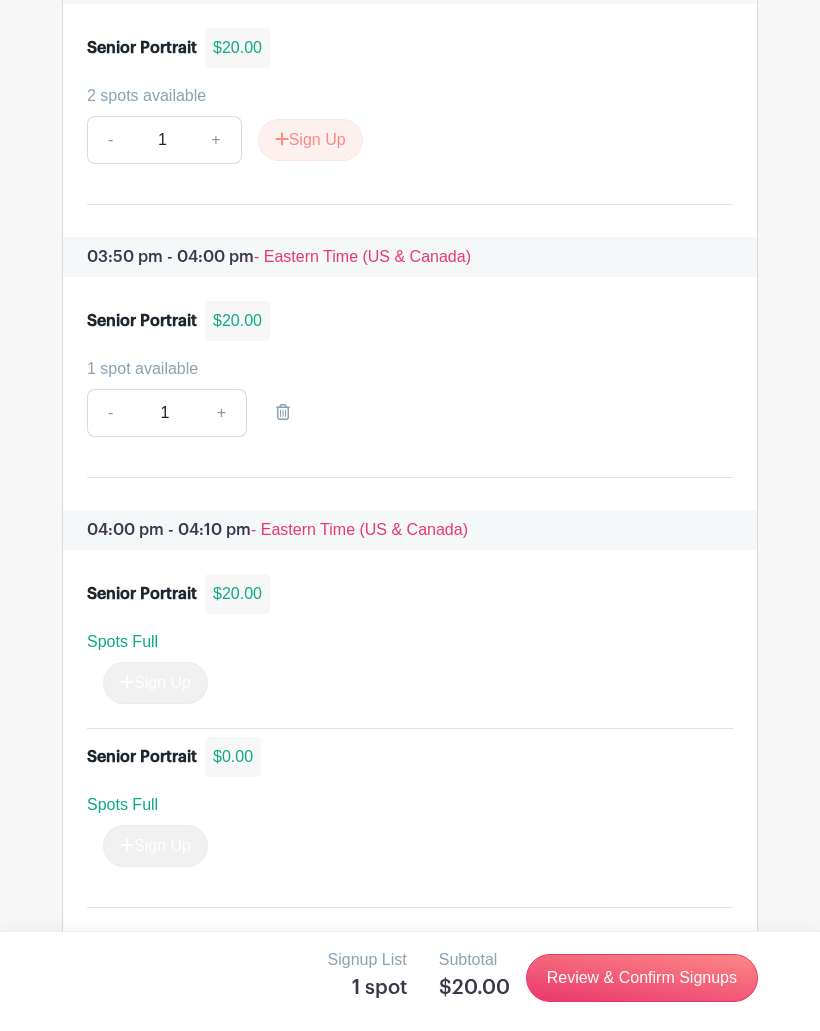click on "Review & Confirm Signups" at bounding box center (642, 978) 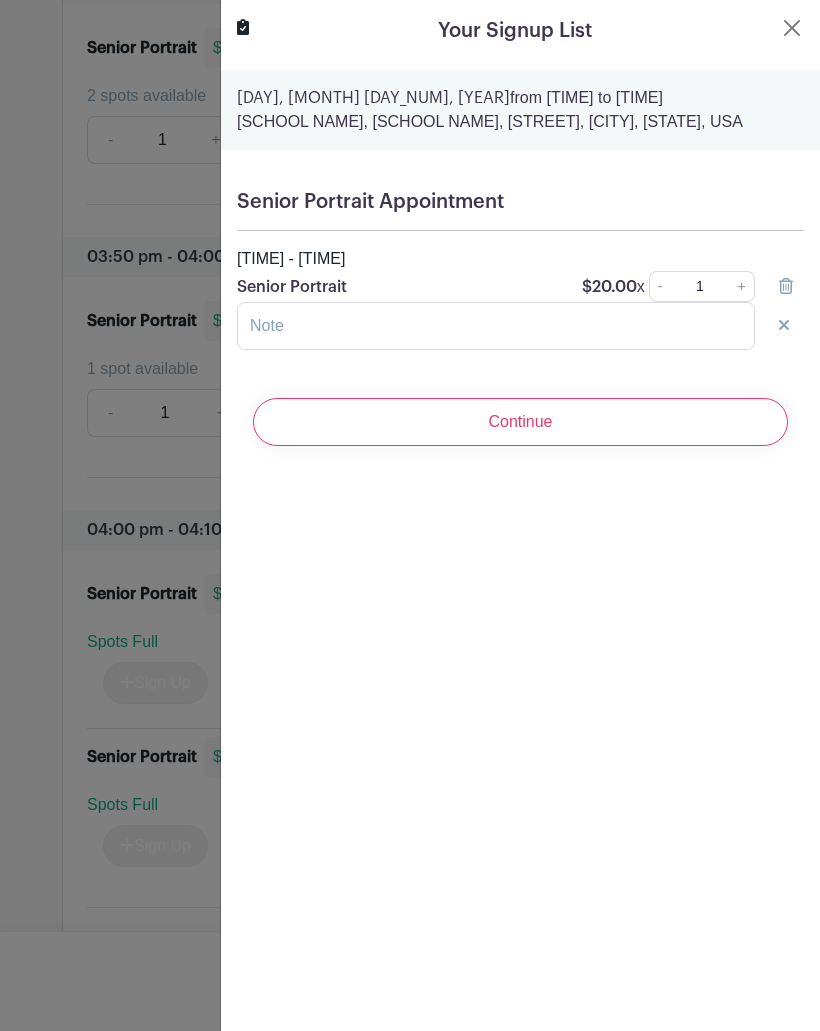 click on "Continue" at bounding box center [520, 422] 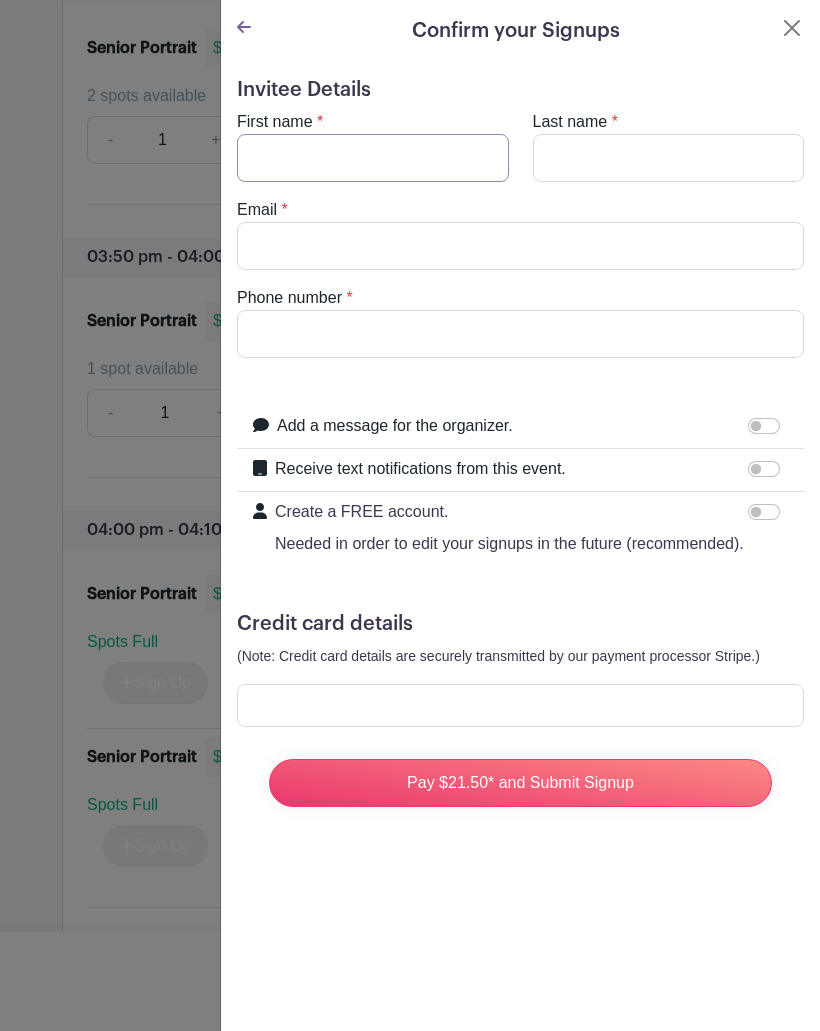 click on "First name" at bounding box center [373, 158] 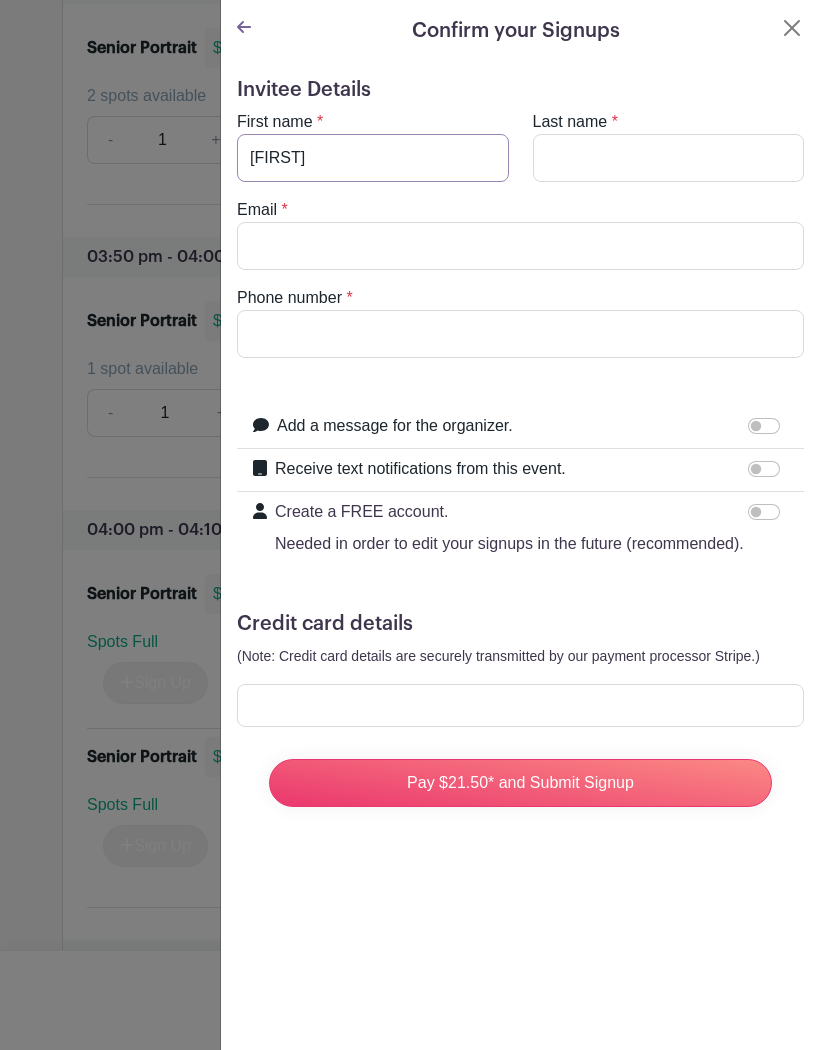 type on "[FIRST]" 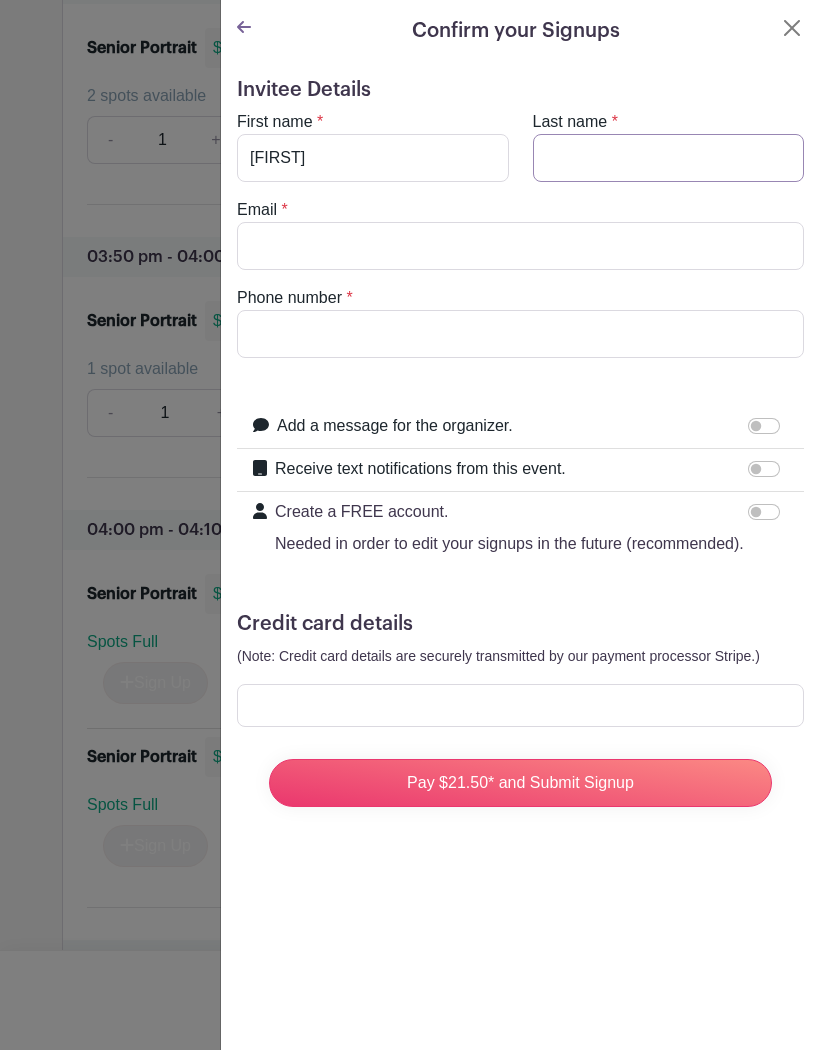 click on "Last name" at bounding box center (669, 158) 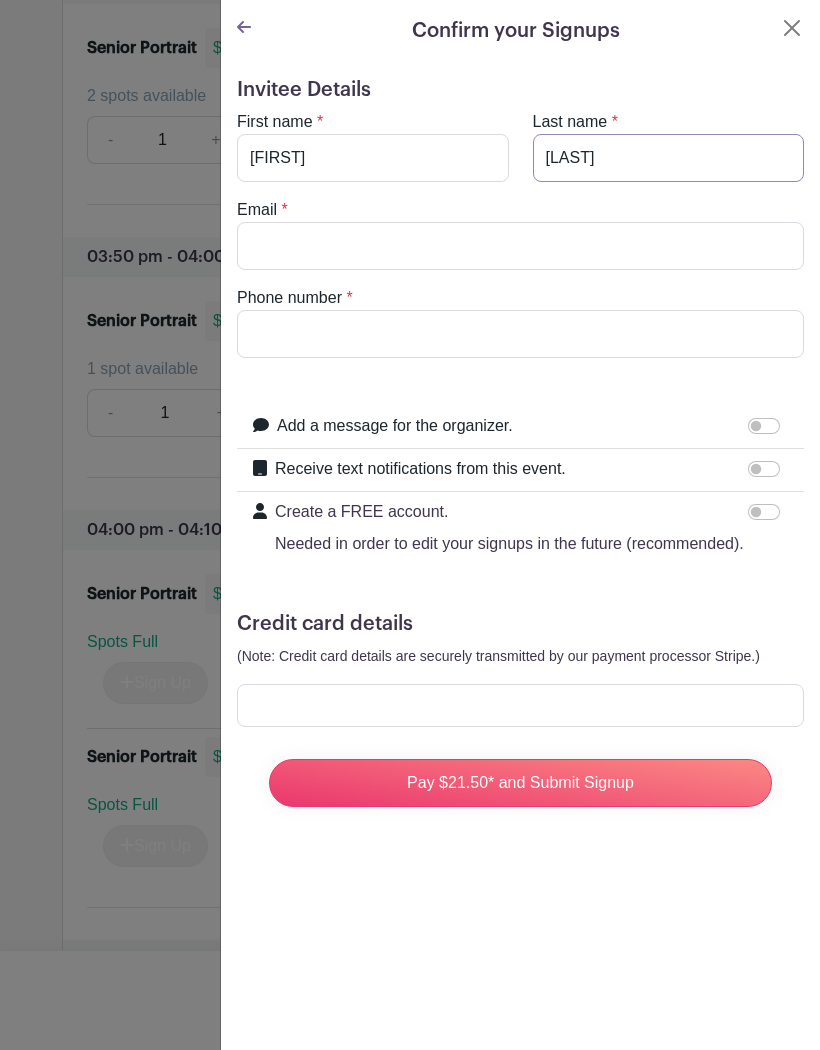type on "[LAST]" 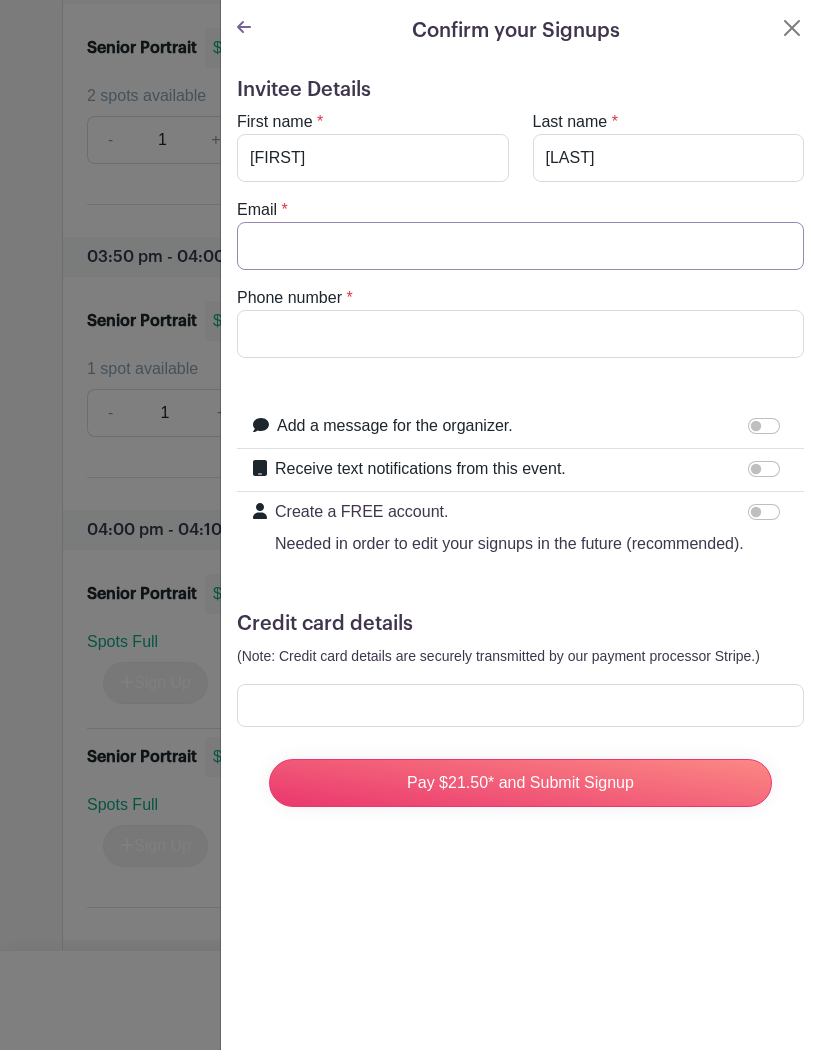 click on "Email" at bounding box center (520, 246) 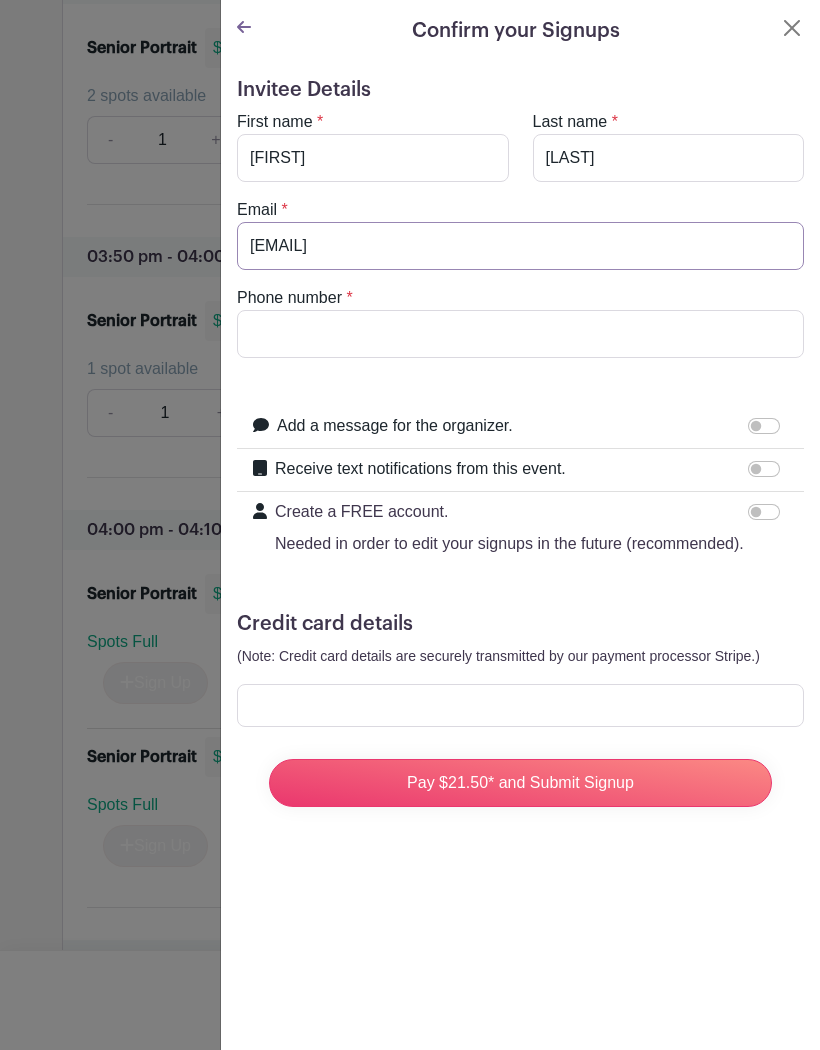 type on "[EMAIL]" 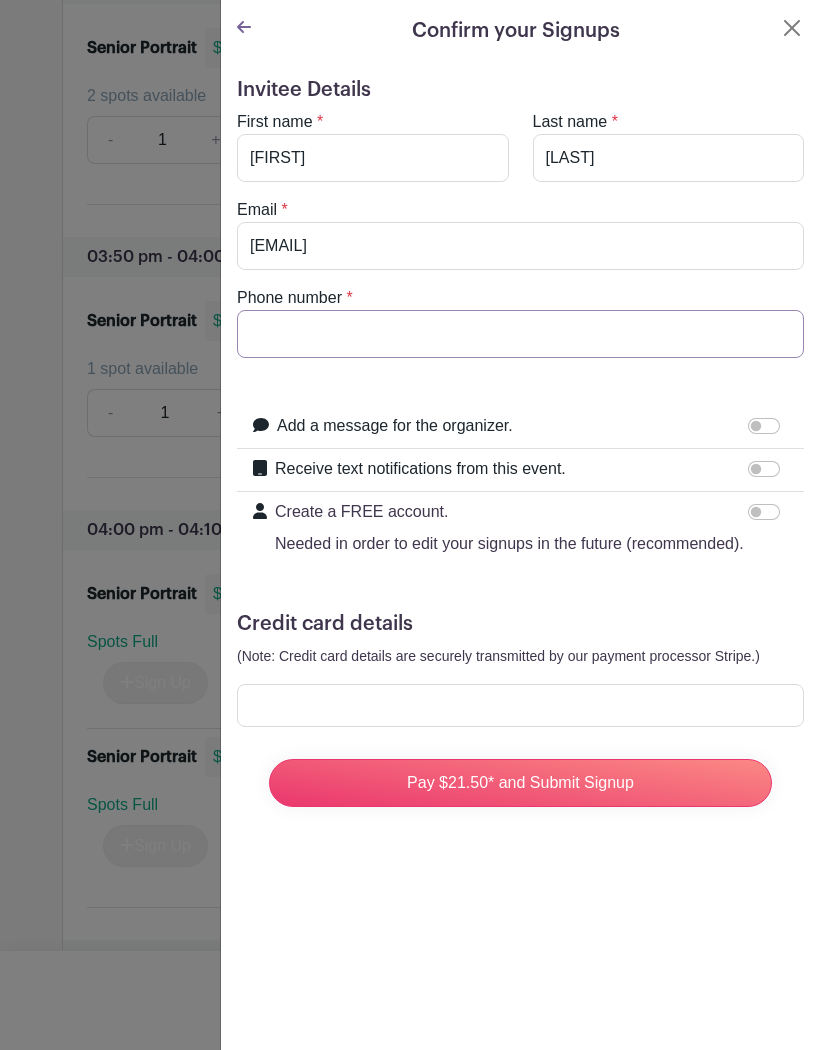 click on "Phone number" at bounding box center [520, 334] 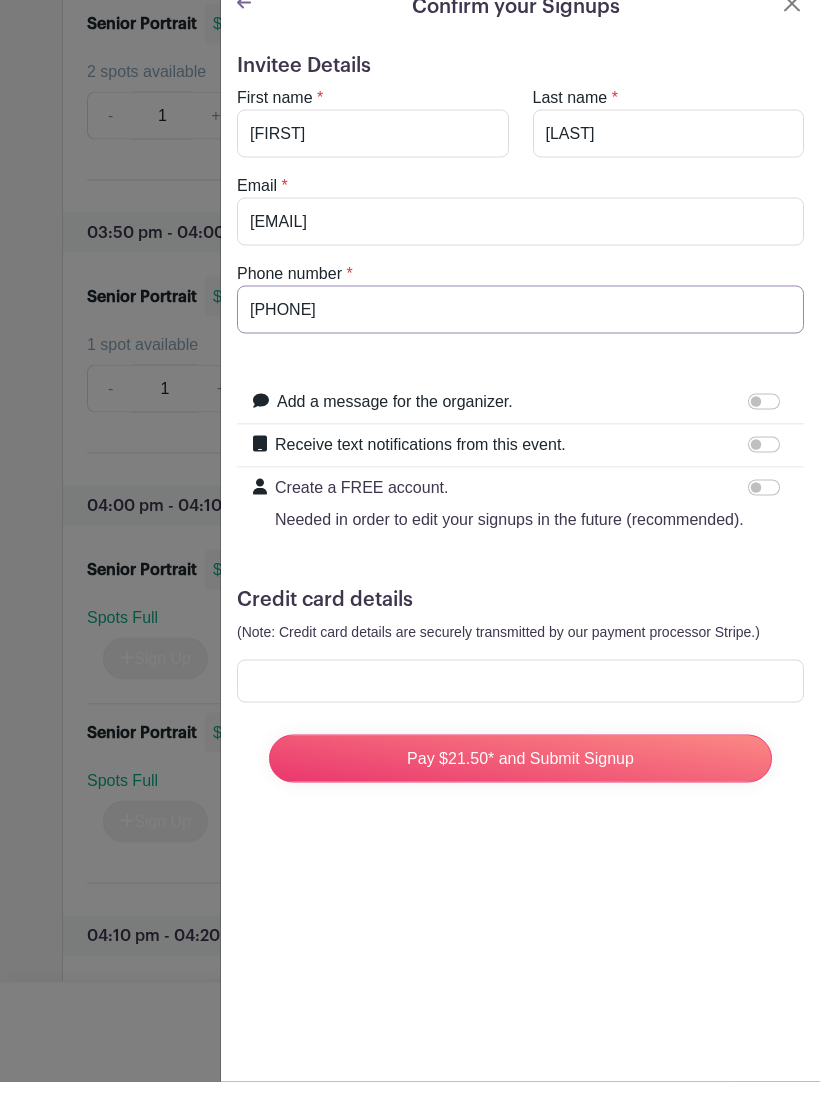 type on "[PHONE]" 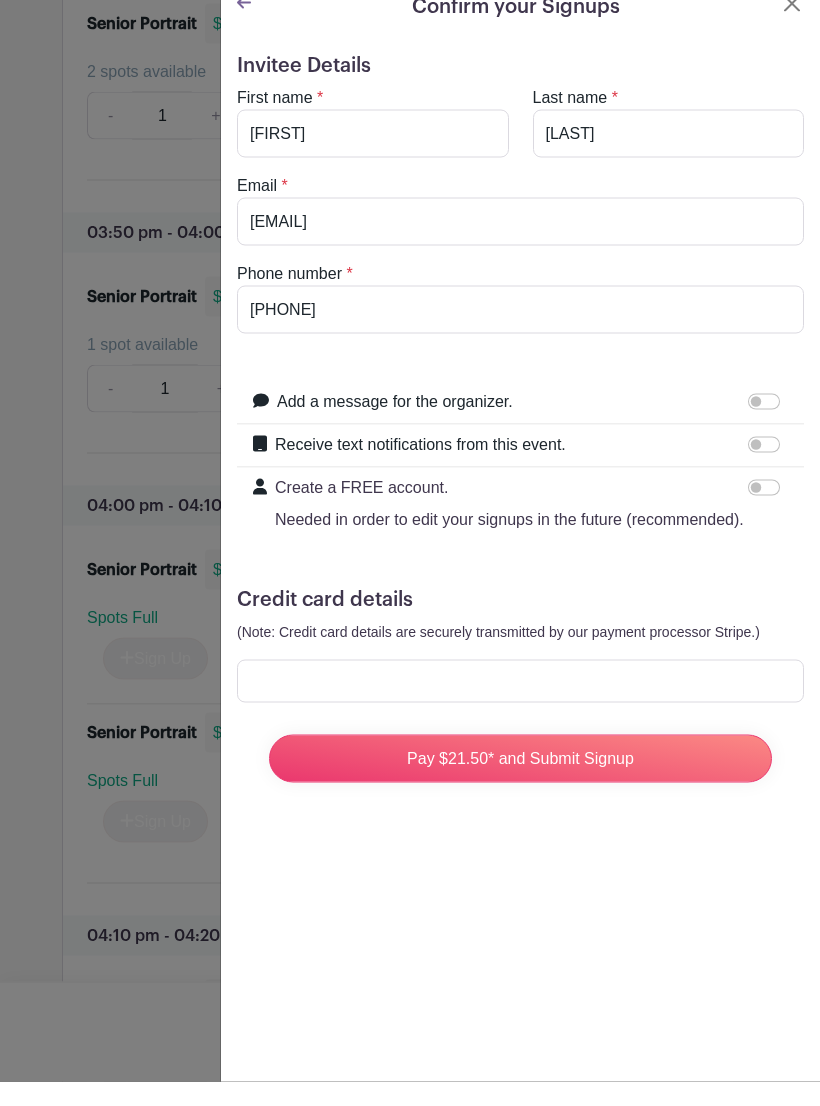 click on "Receive text notifications from this event." at bounding box center [764, 469] 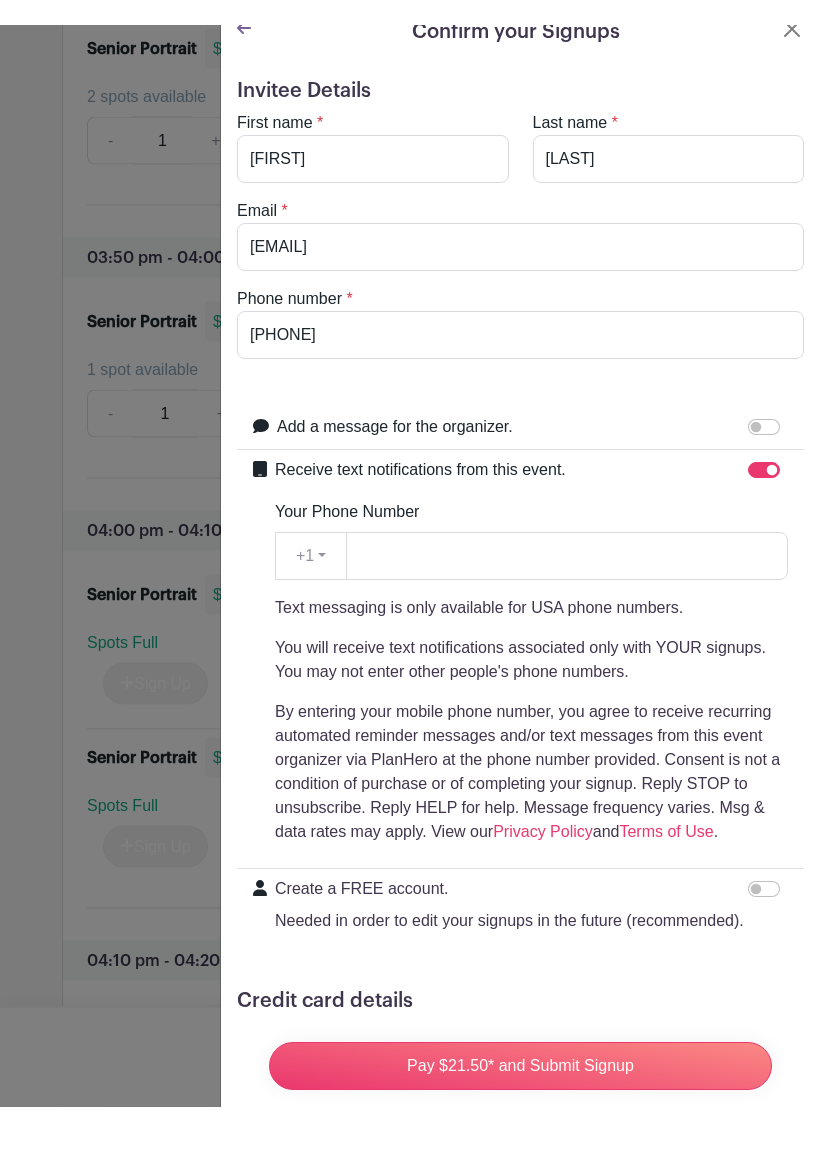 scroll, scrollTop: 8013, scrollLeft: 0, axis: vertical 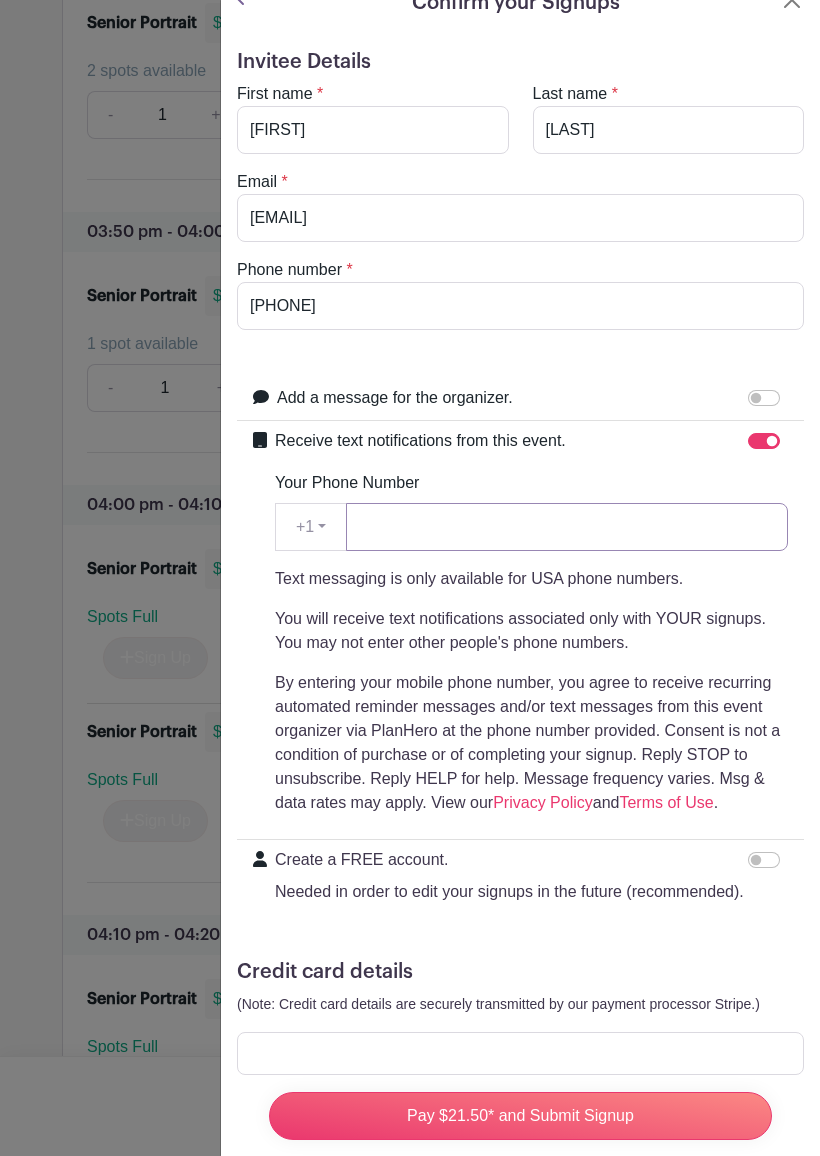 click on "Your Phone Number" at bounding box center [567, 527] 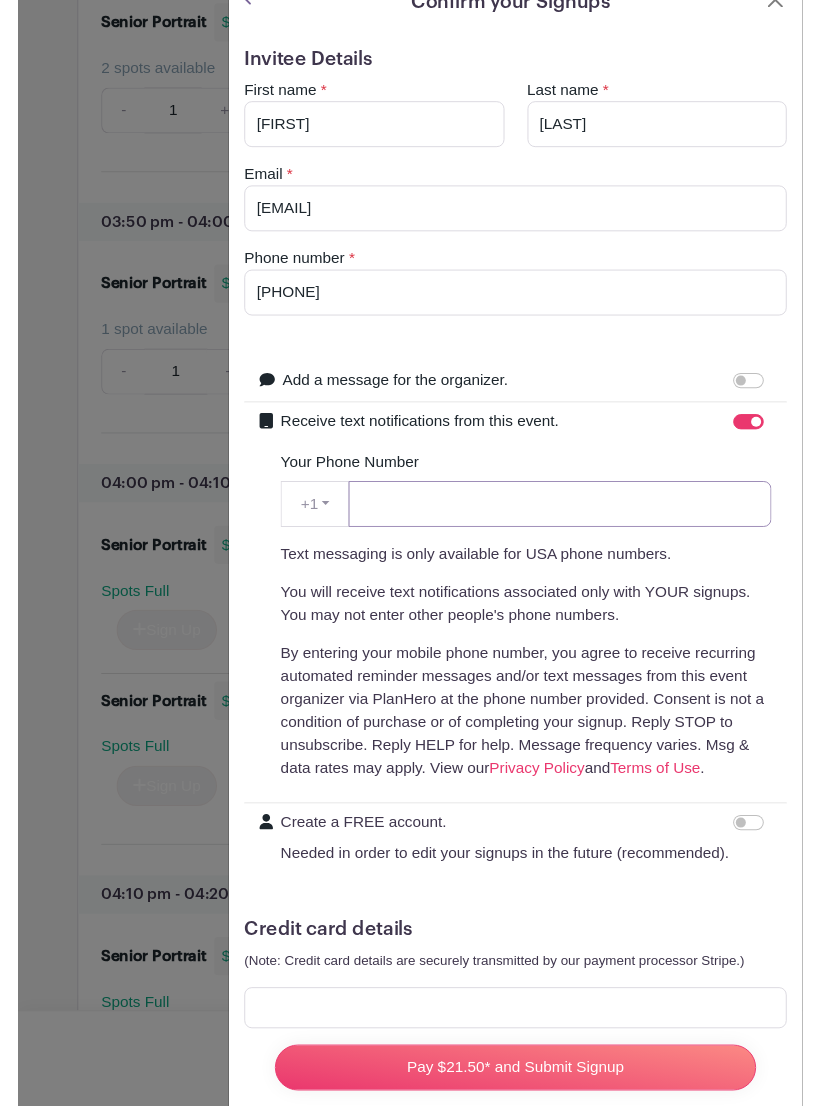 scroll, scrollTop: 8012, scrollLeft: 0, axis: vertical 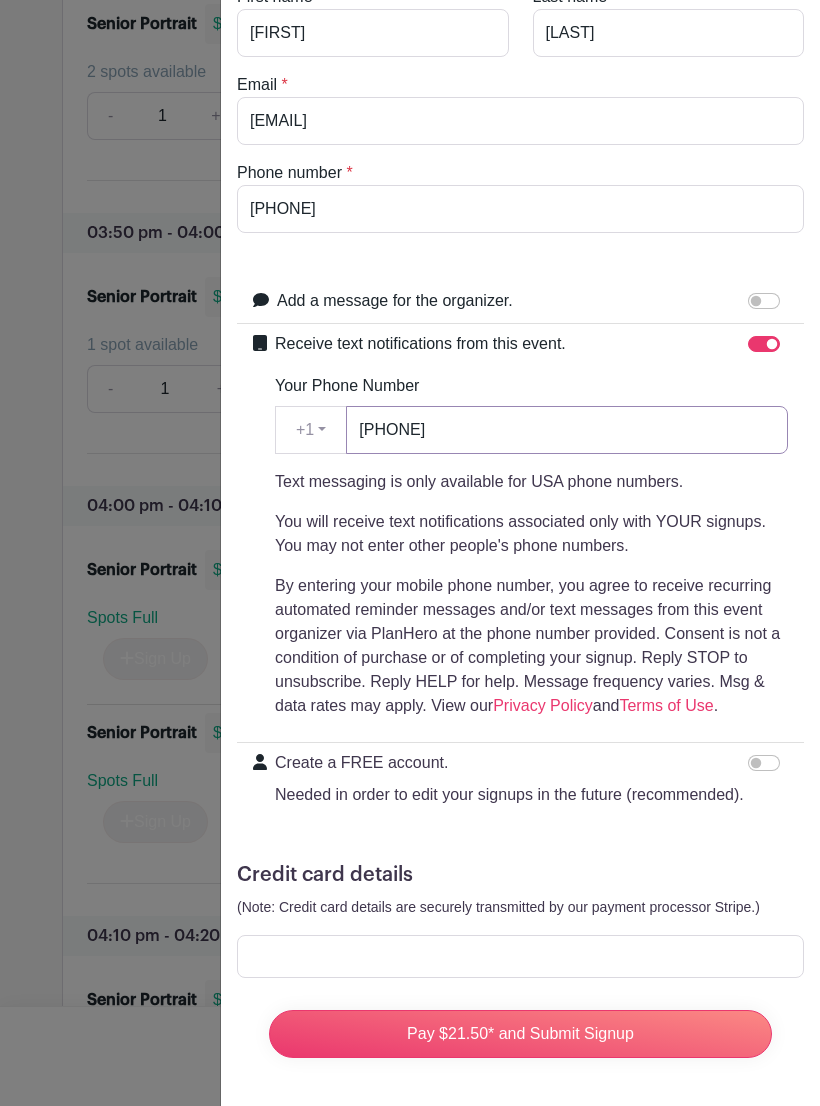 type on "[PHONE]" 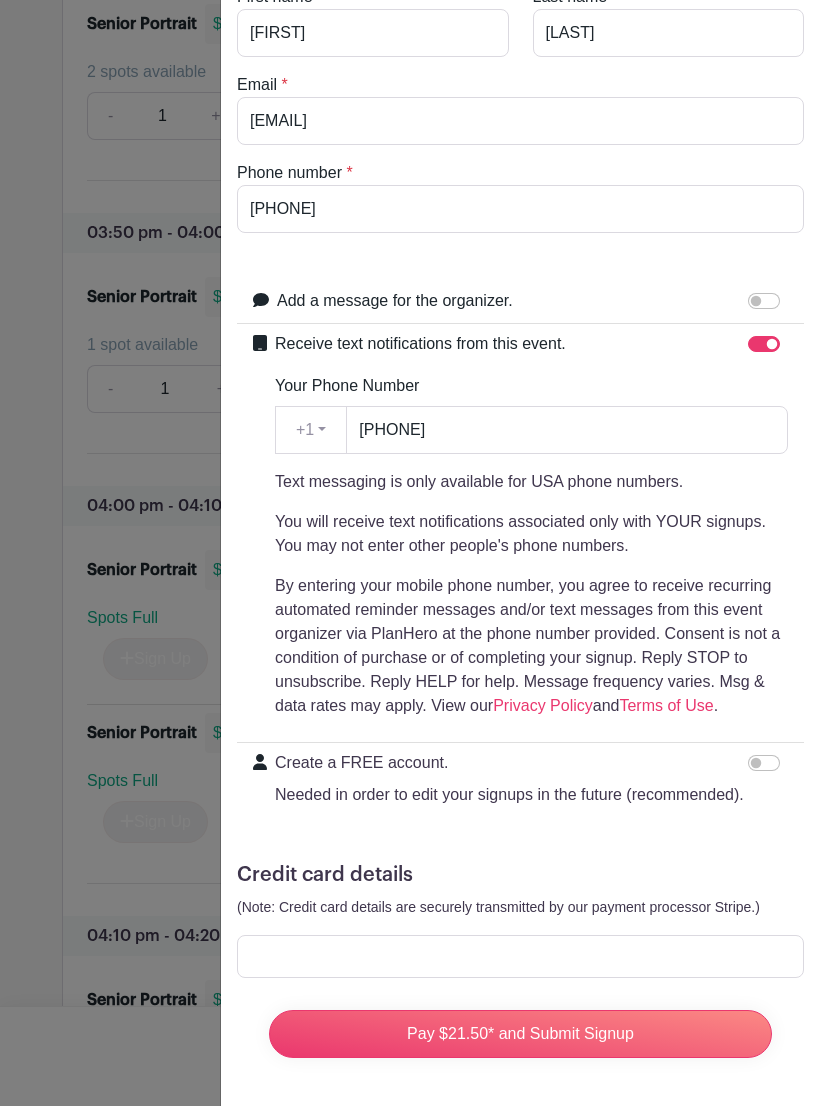 scroll, scrollTop: 8273, scrollLeft: 0, axis: vertical 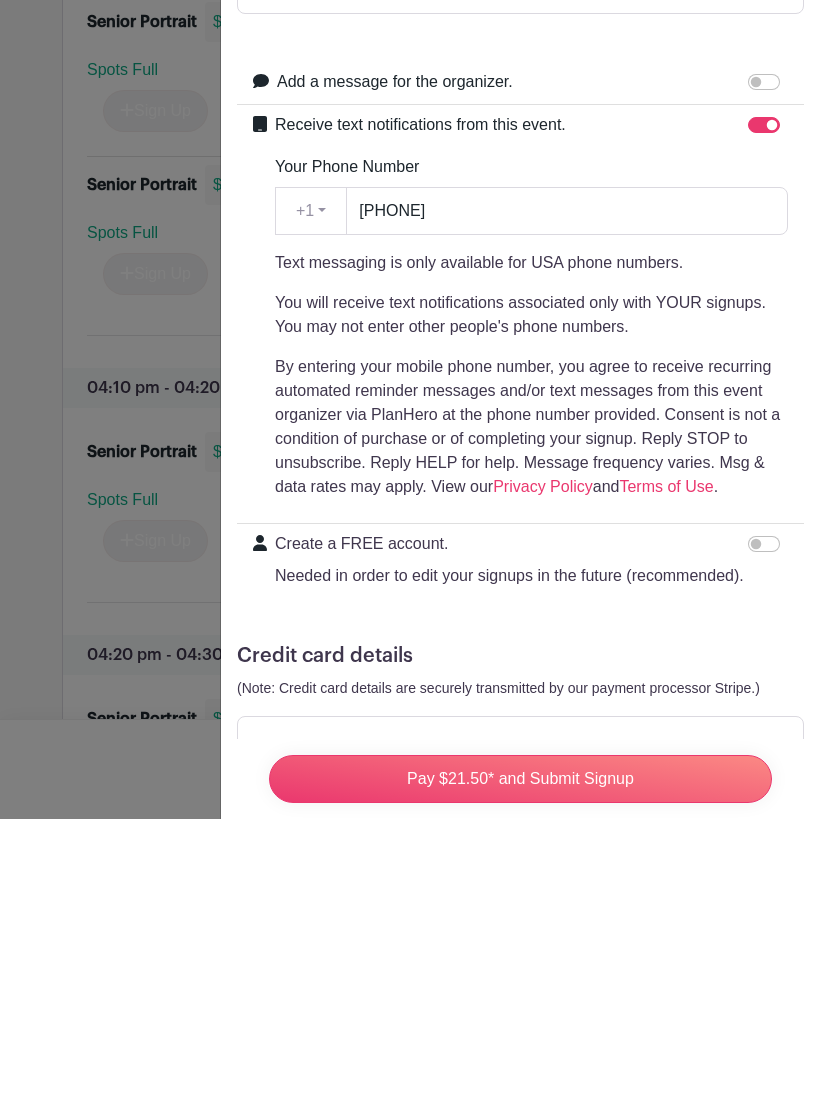 click on "Create a FREE account.
Needed in order to edit your signups in the future (recommended)." at bounding box center (764, 831) 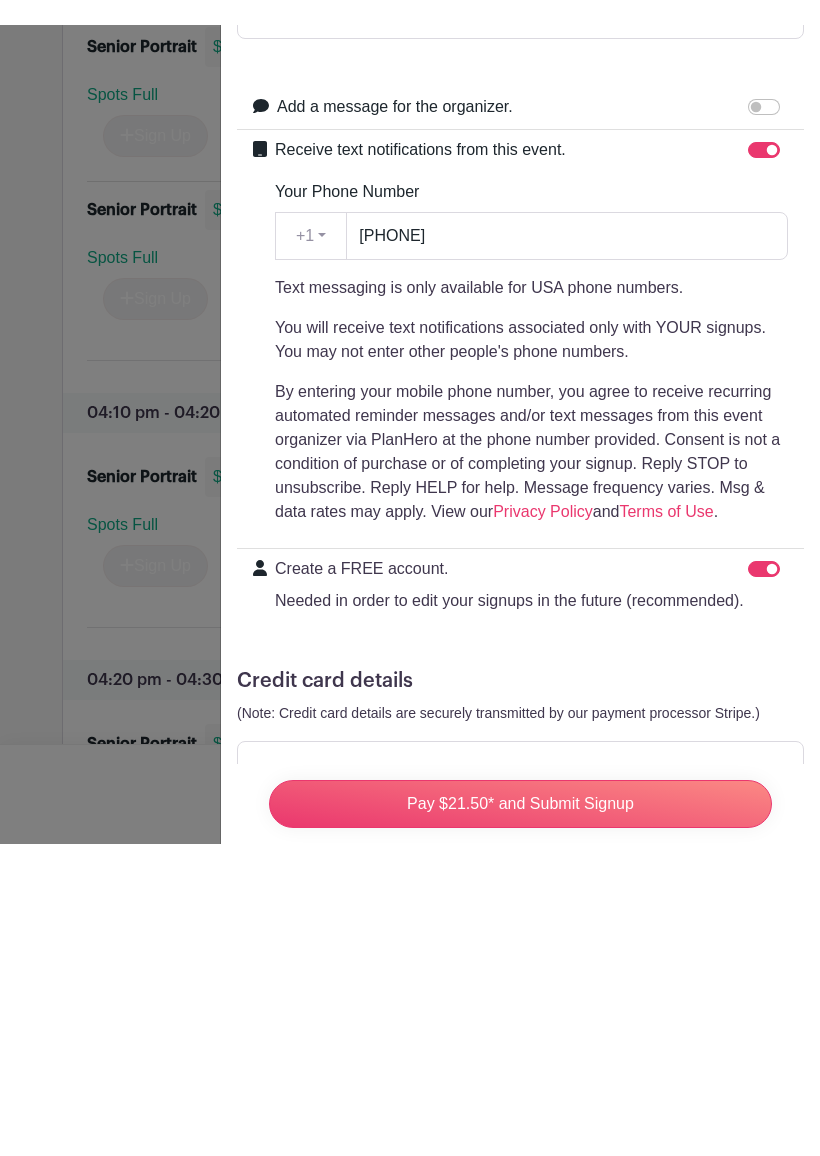 scroll, scrollTop: 8560, scrollLeft: 0, axis: vertical 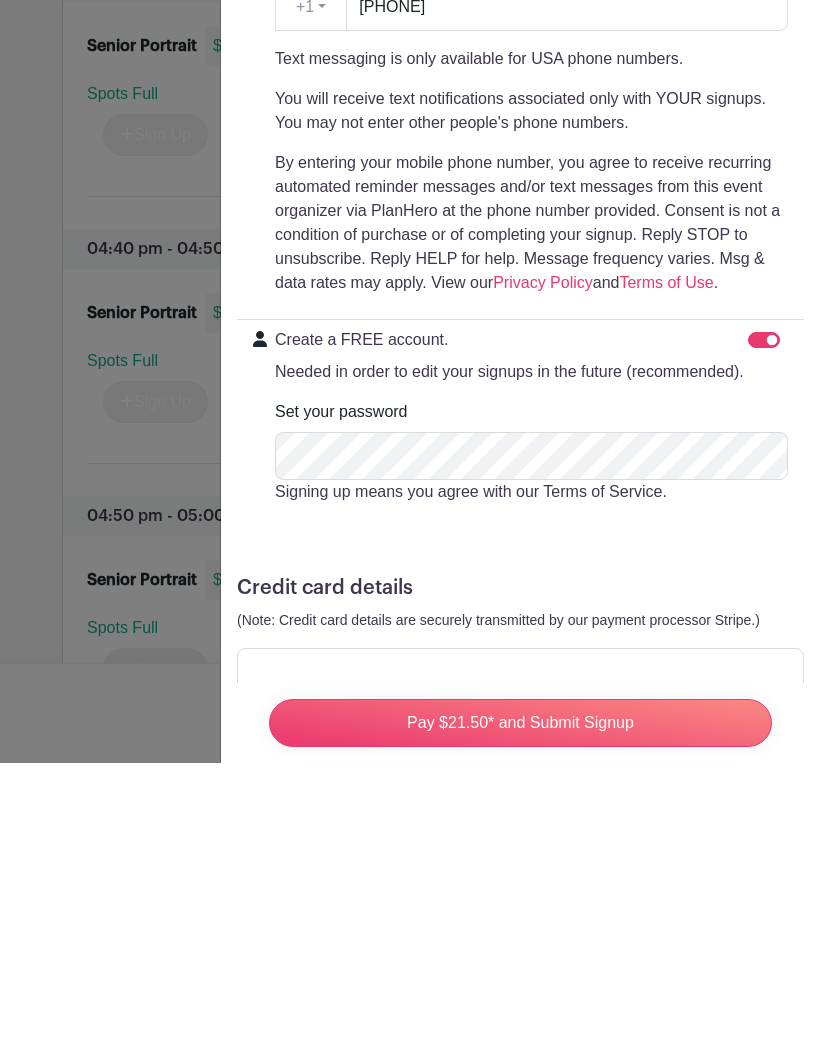 click at bounding box center [520, 956] 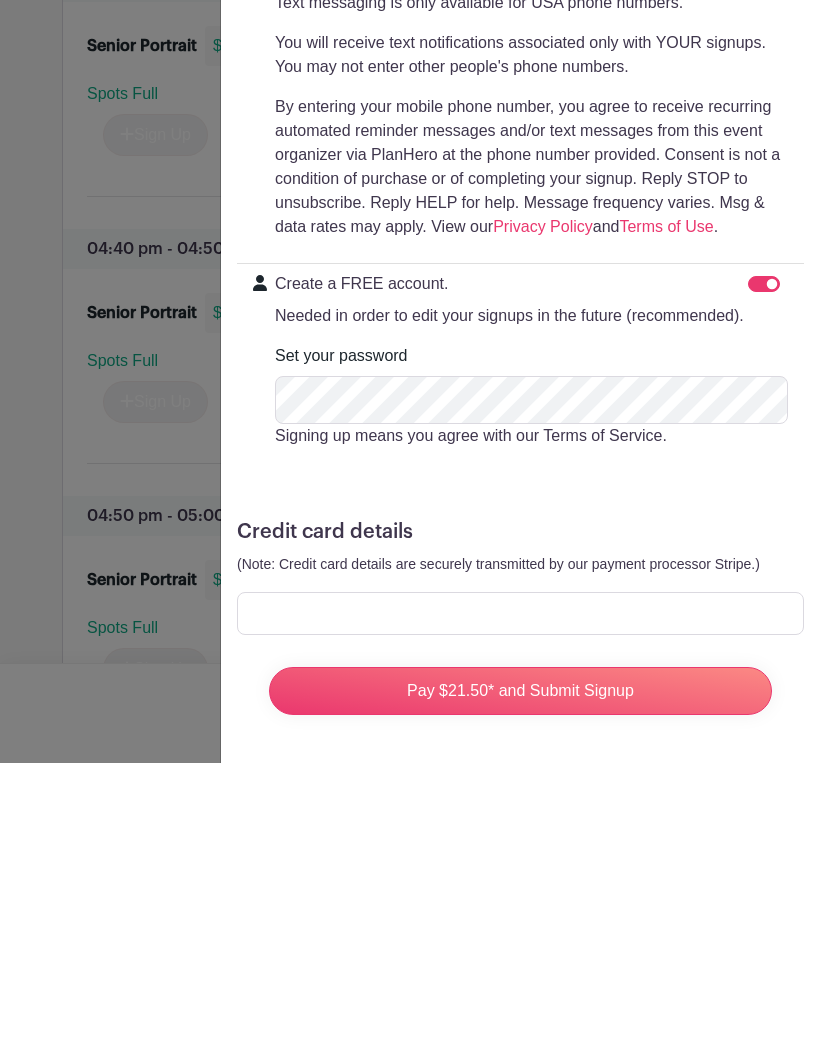 scroll, scrollTop: 317, scrollLeft: 0, axis: vertical 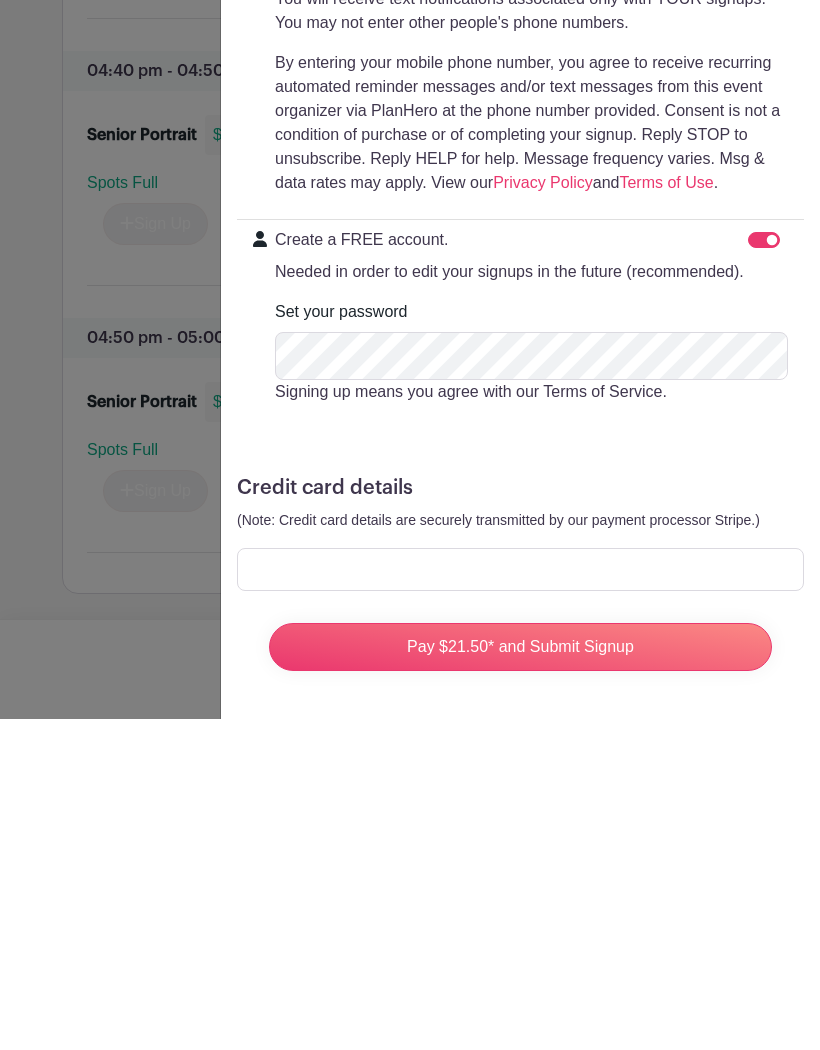 click on "Pay $21.50* and Submit Signup" at bounding box center (520, 978) 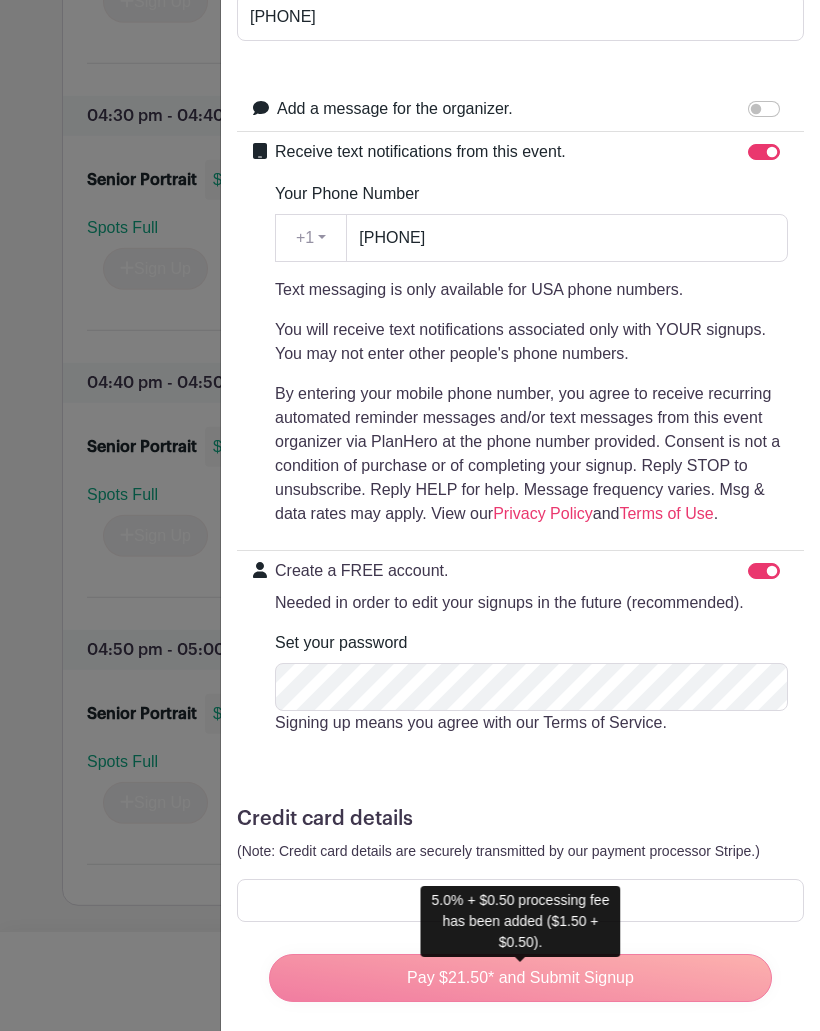 scroll, scrollTop: 9394, scrollLeft: 0, axis: vertical 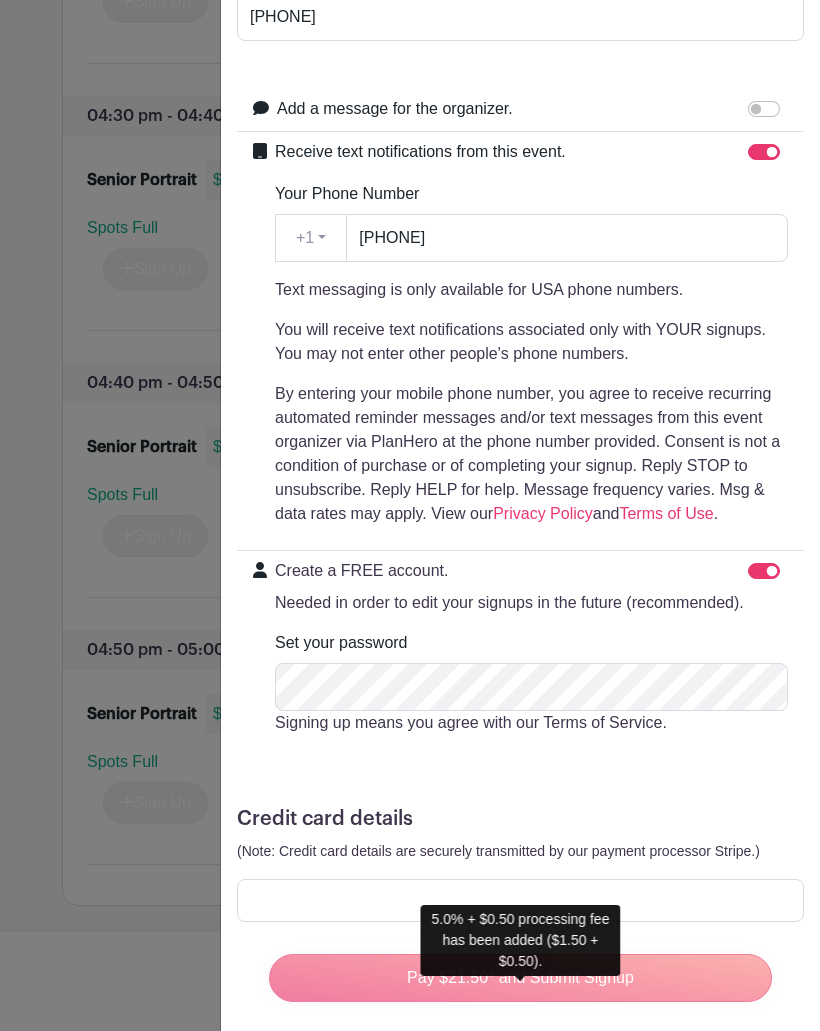 click on "Credit card details" at bounding box center (520, 819) 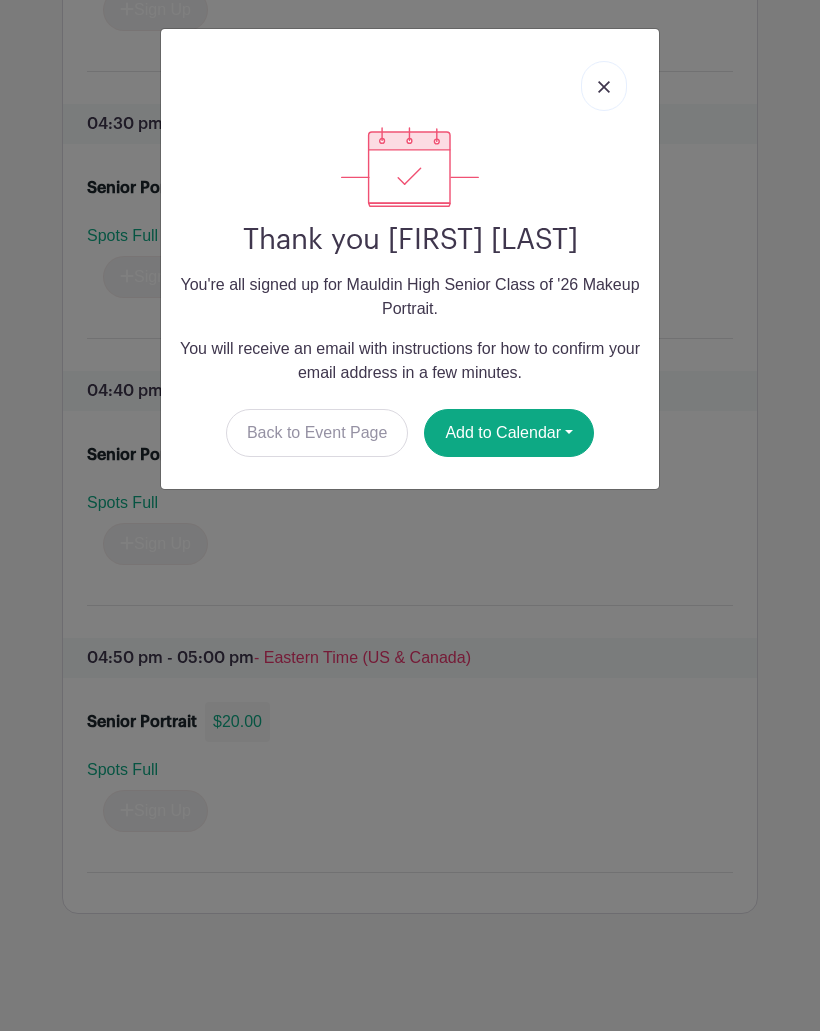 click on "Add to Calendar" at bounding box center (509, 433) 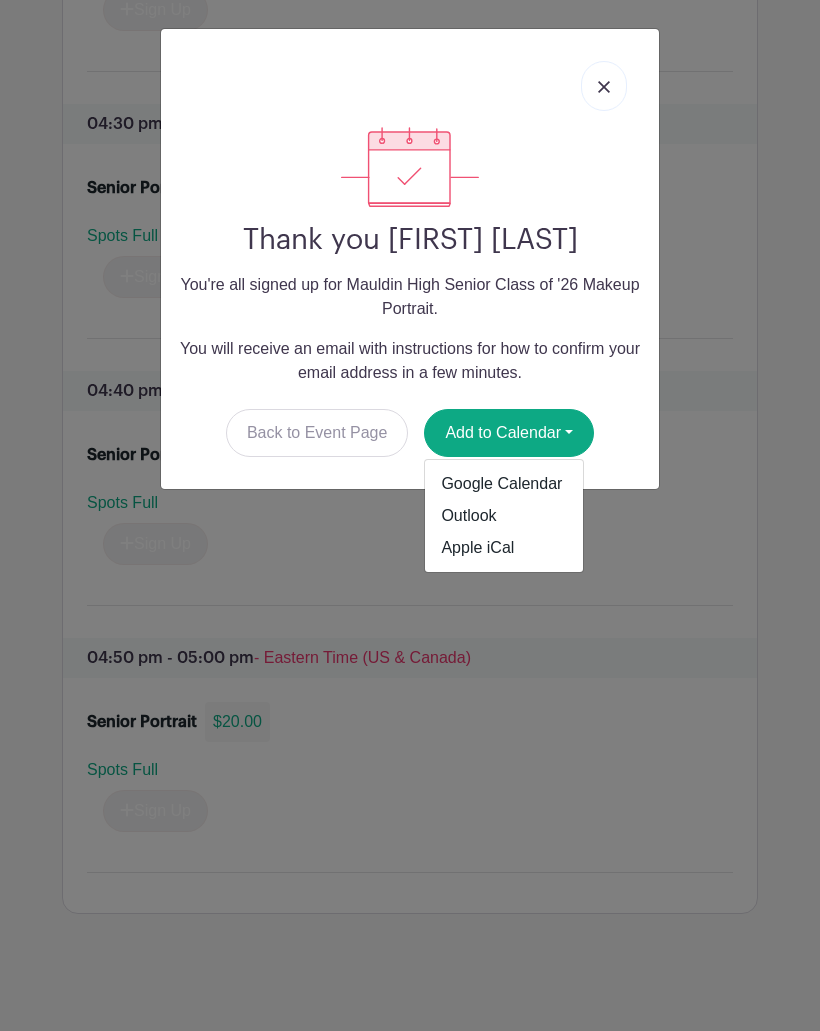 click on "Apple iCal" at bounding box center [504, 548] 